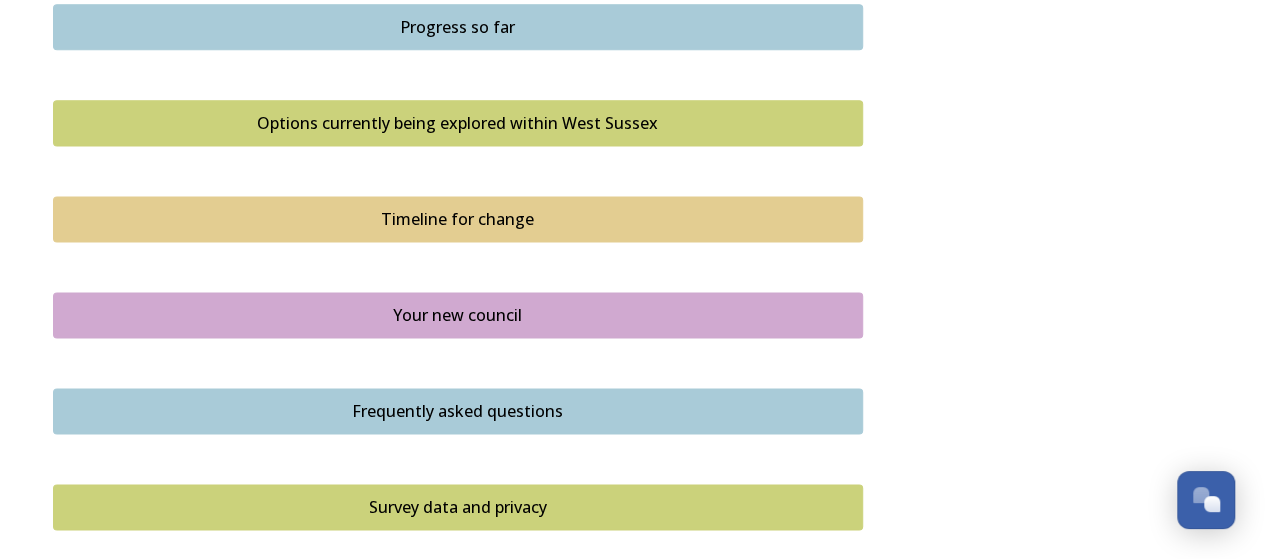 scroll, scrollTop: 1587, scrollLeft: 0, axis: vertical 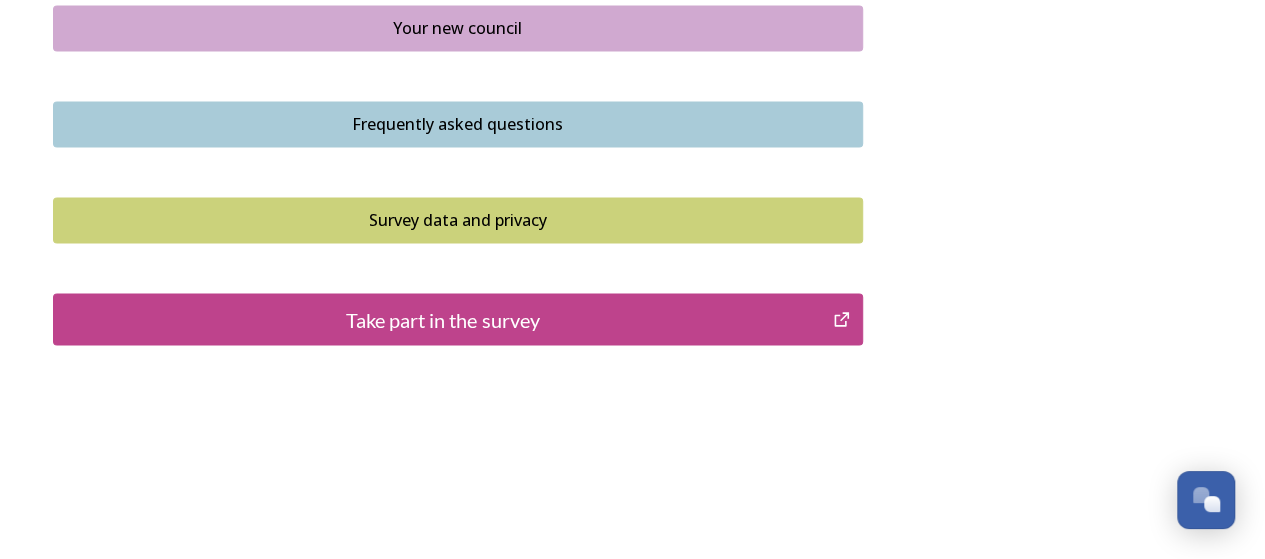click on "Take part in the survey" at bounding box center [443, 319] 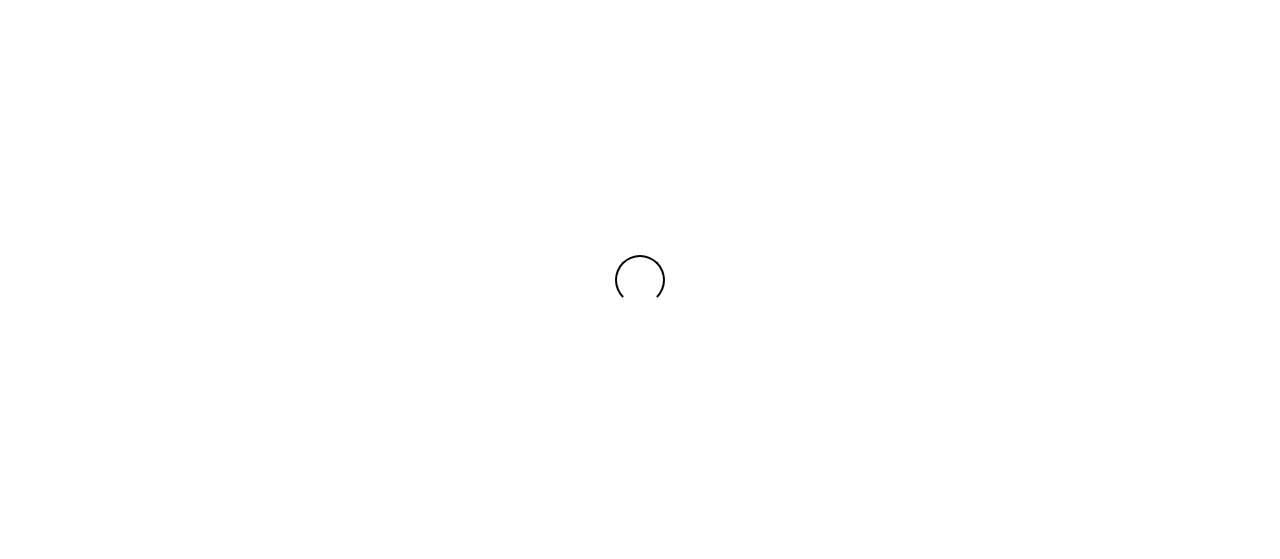 scroll, scrollTop: 0, scrollLeft: 0, axis: both 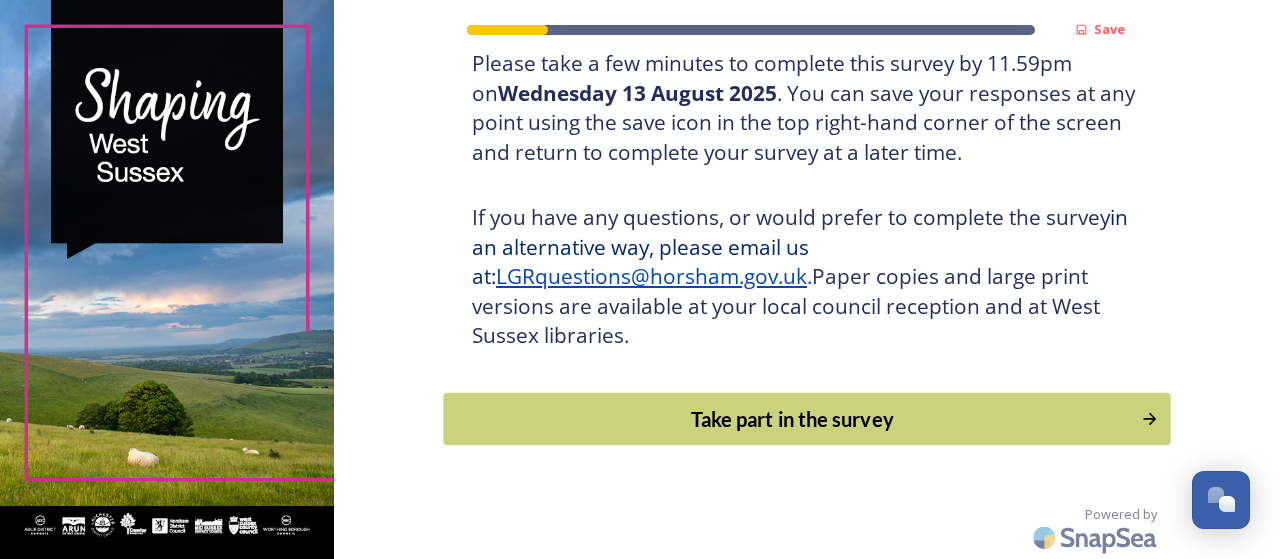 click on "Take part in the survey" at bounding box center (793, 419) 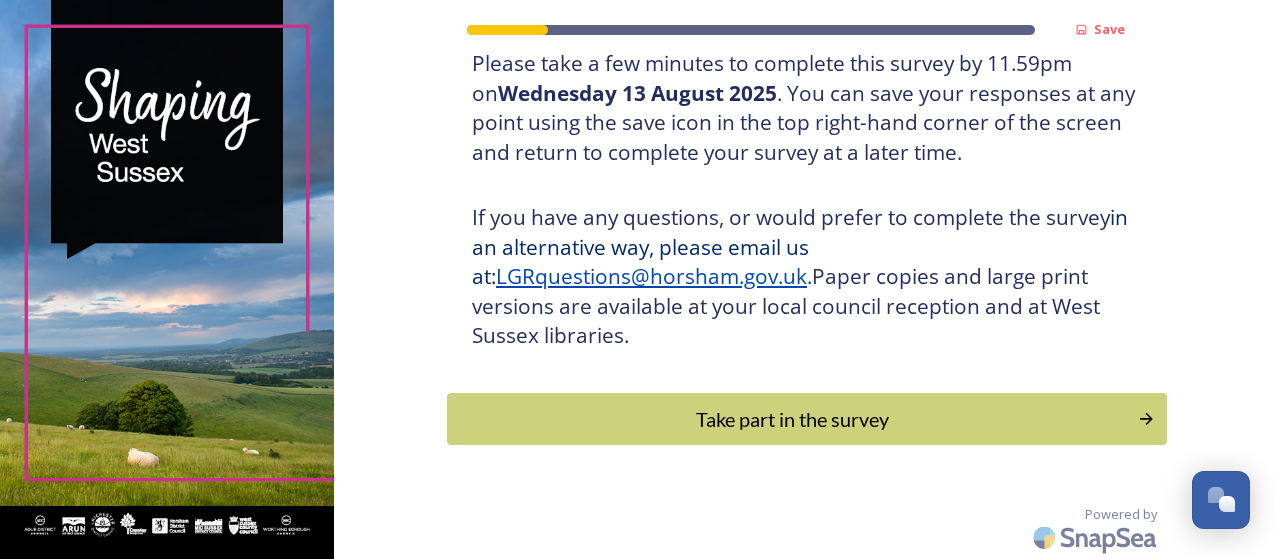scroll, scrollTop: 0, scrollLeft: 0, axis: both 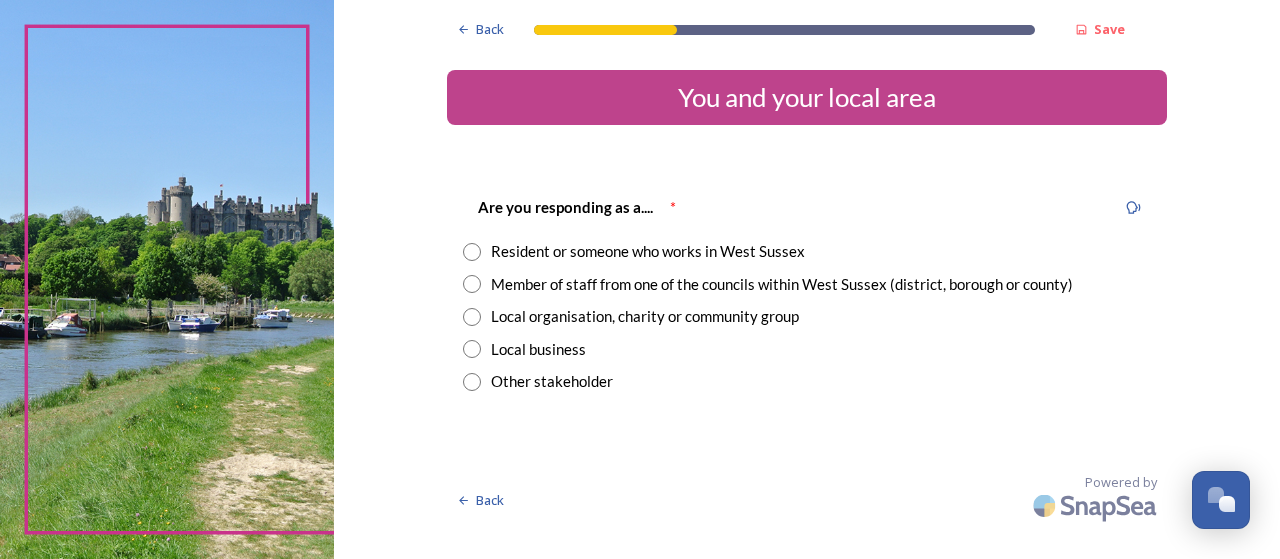 click at bounding box center [472, 252] 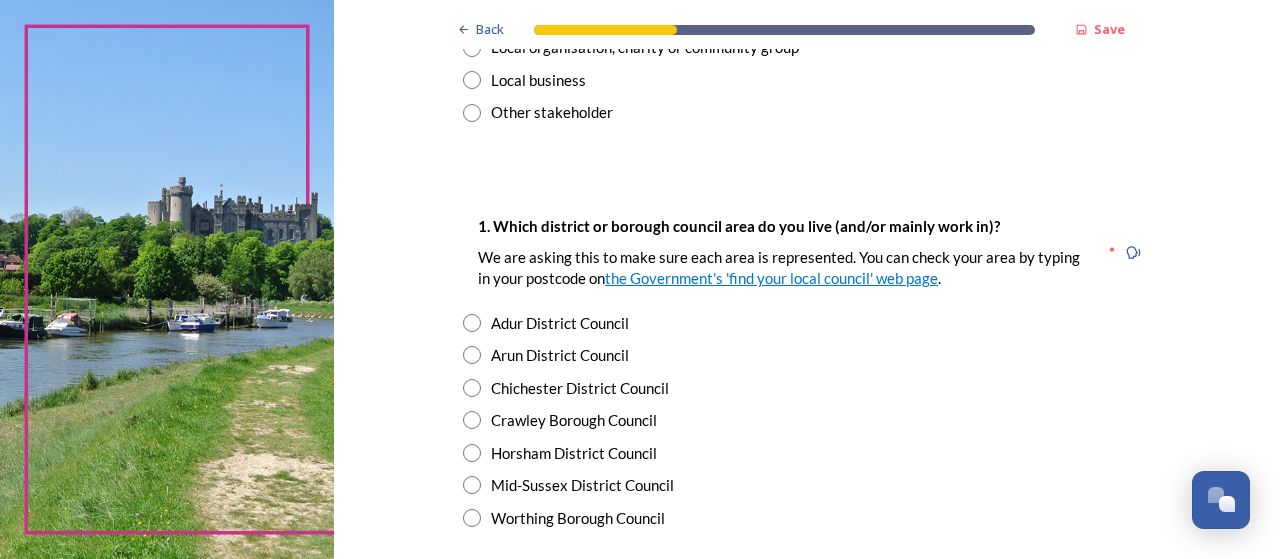 scroll, scrollTop: 300, scrollLeft: 0, axis: vertical 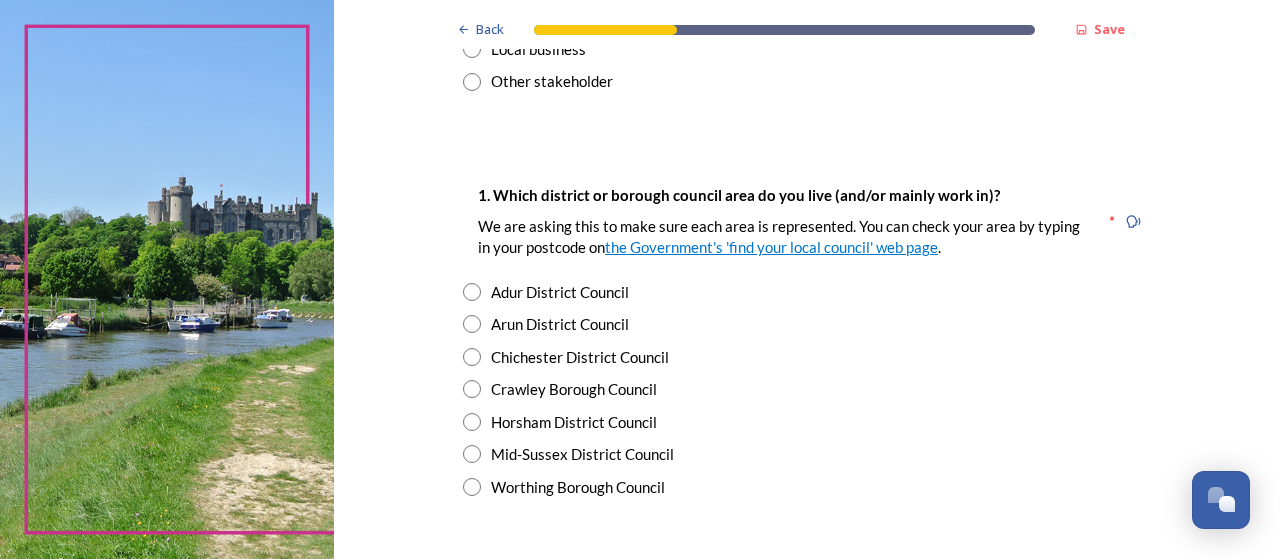 click on "Worthing Borough Council" at bounding box center [807, 487] 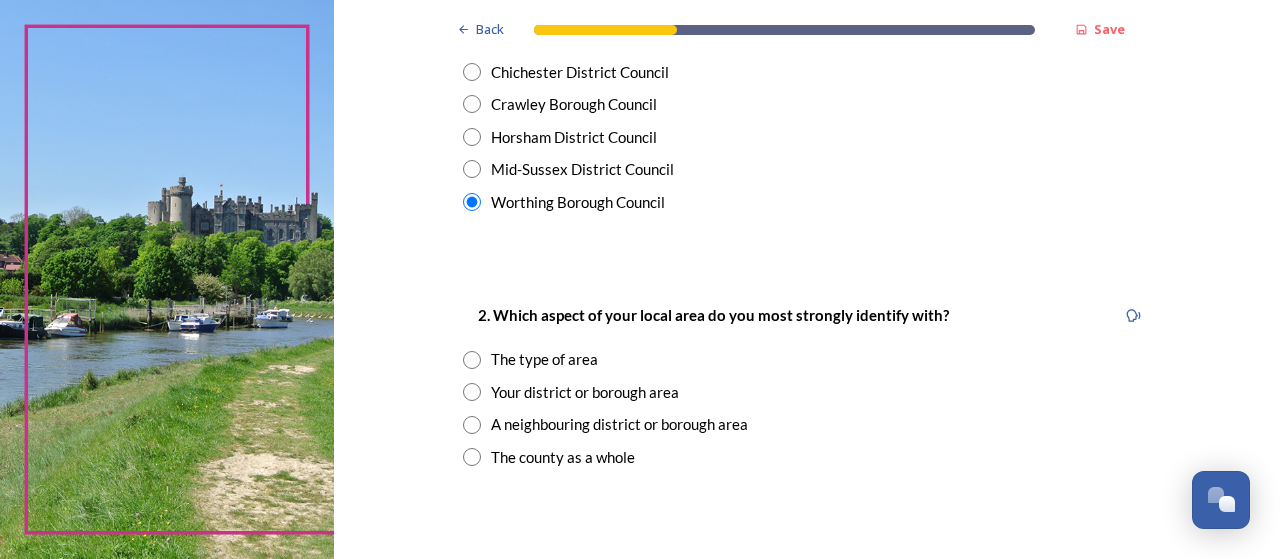 scroll, scrollTop: 700, scrollLeft: 0, axis: vertical 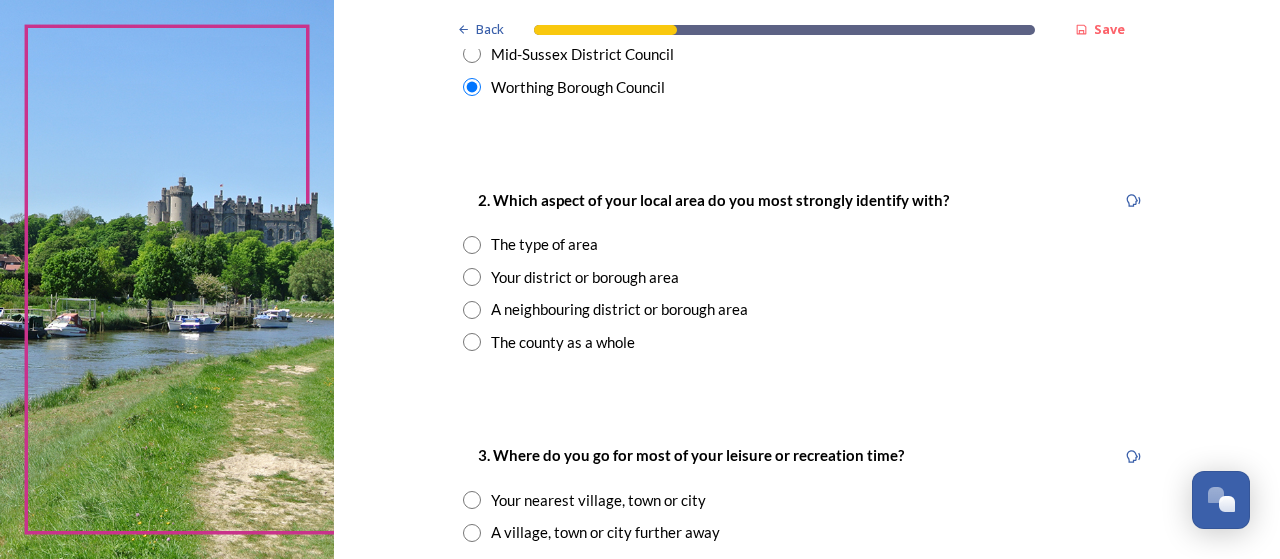 click on "2. Which aspect of your local area do you most strongly identify with? The type of area Your district or borough area A neighbouring district or borough area The county as a whole" at bounding box center [807, 270] 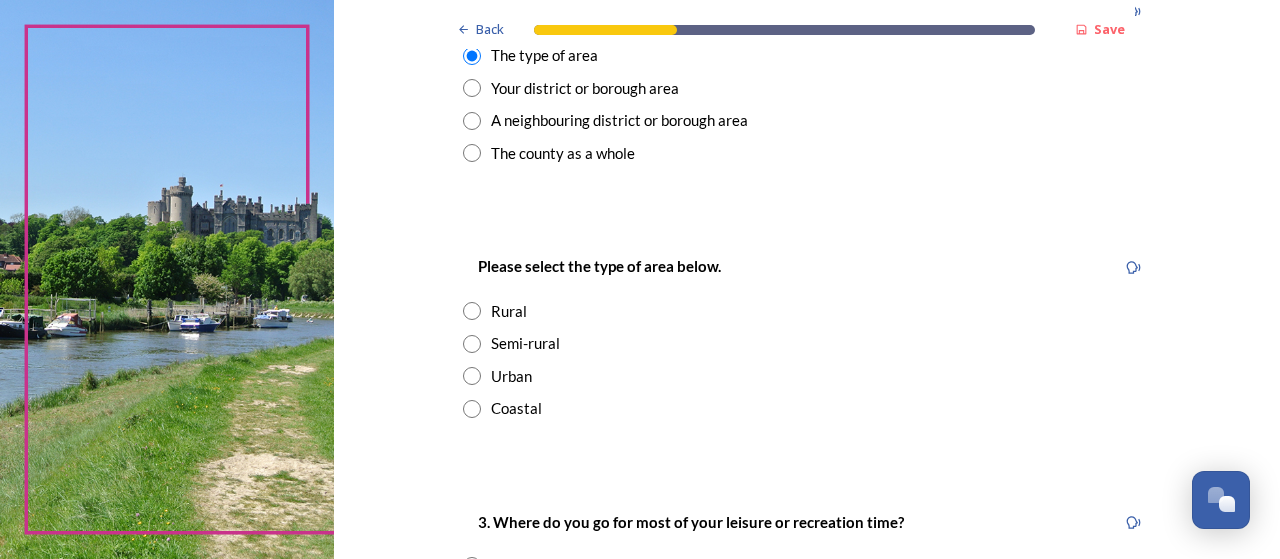 scroll, scrollTop: 900, scrollLeft: 0, axis: vertical 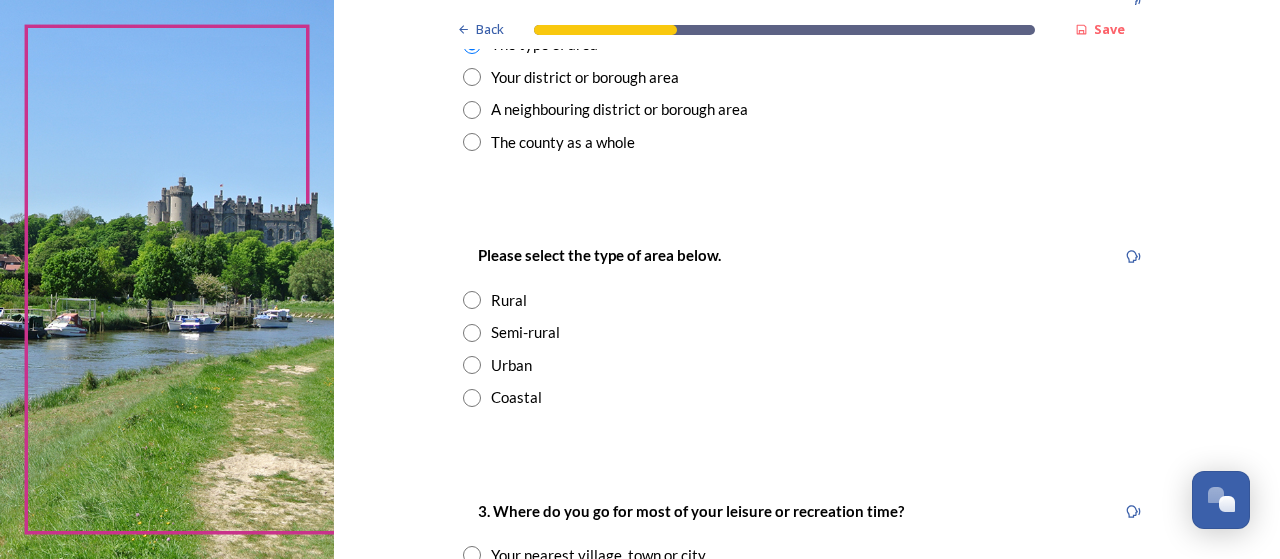 click at bounding box center [472, 398] 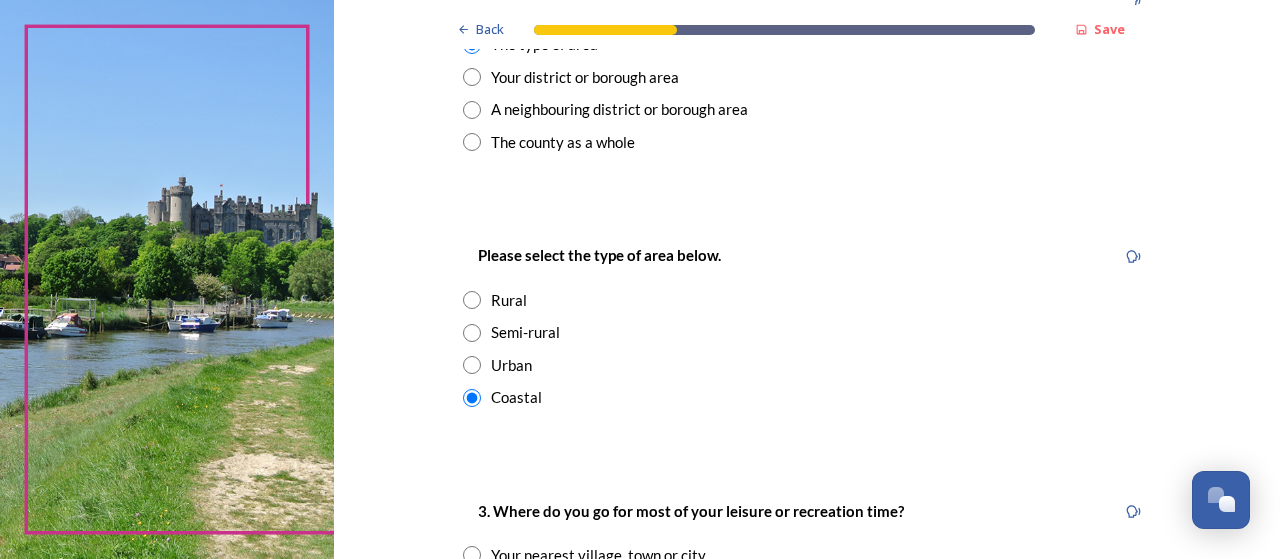 scroll, scrollTop: 1100, scrollLeft: 0, axis: vertical 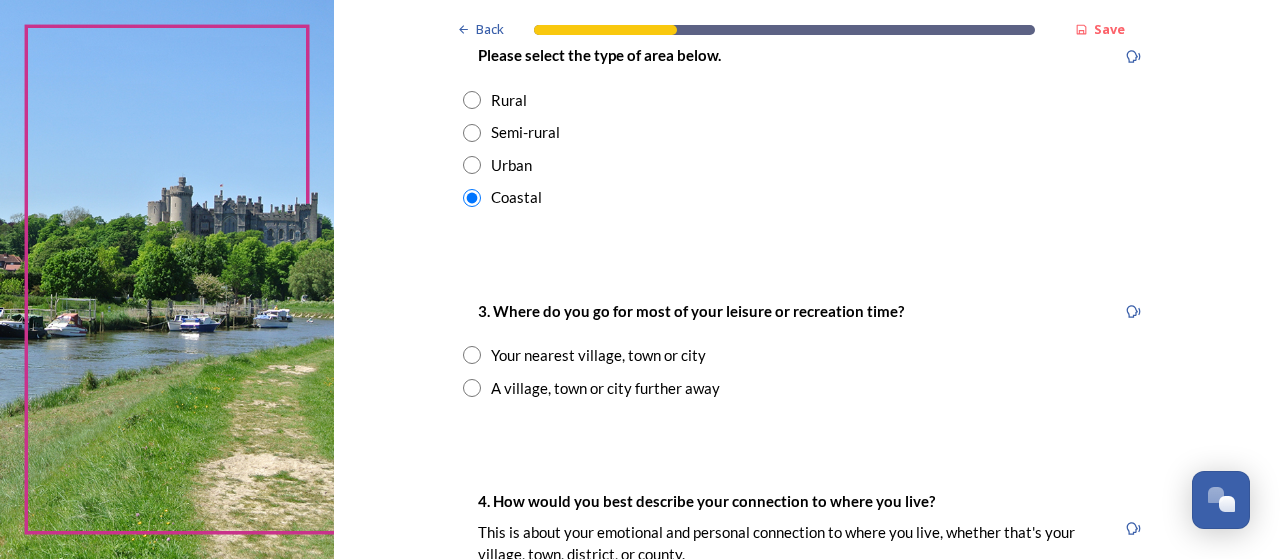 click at bounding box center (472, 355) 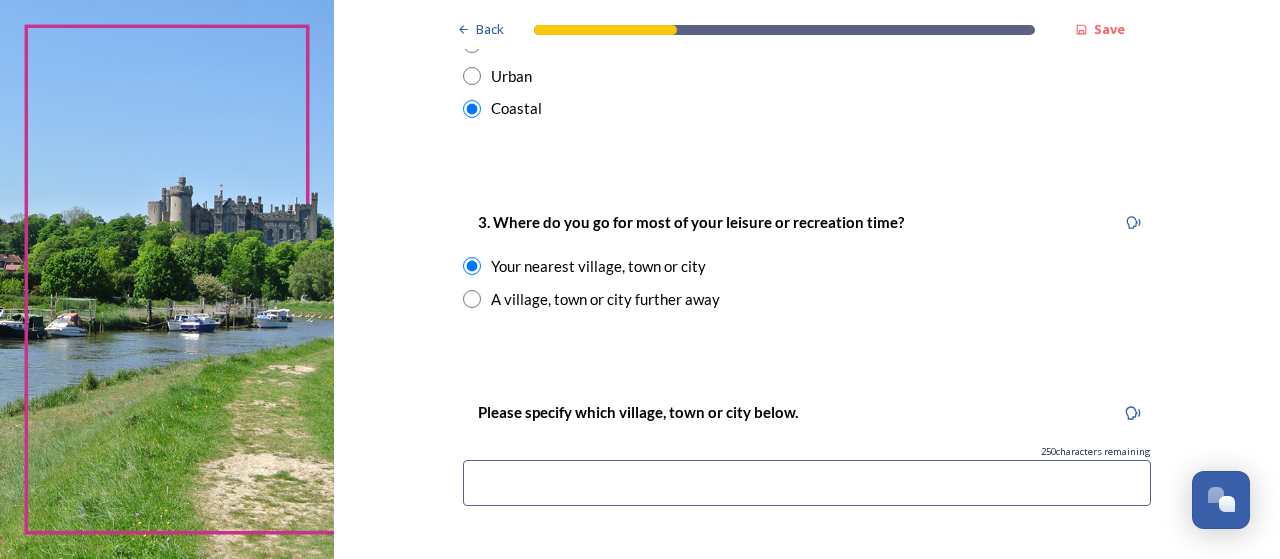 scroll, scrollTop: 1300, scrollLeft: 0, axis: vertical 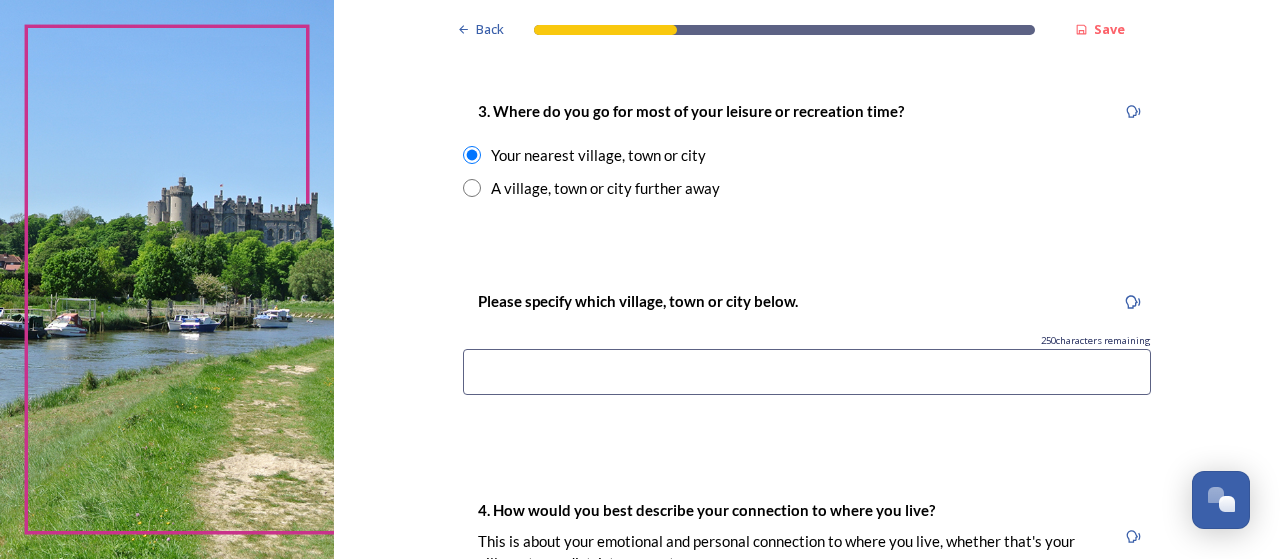 click at bounding box center (807, 372) 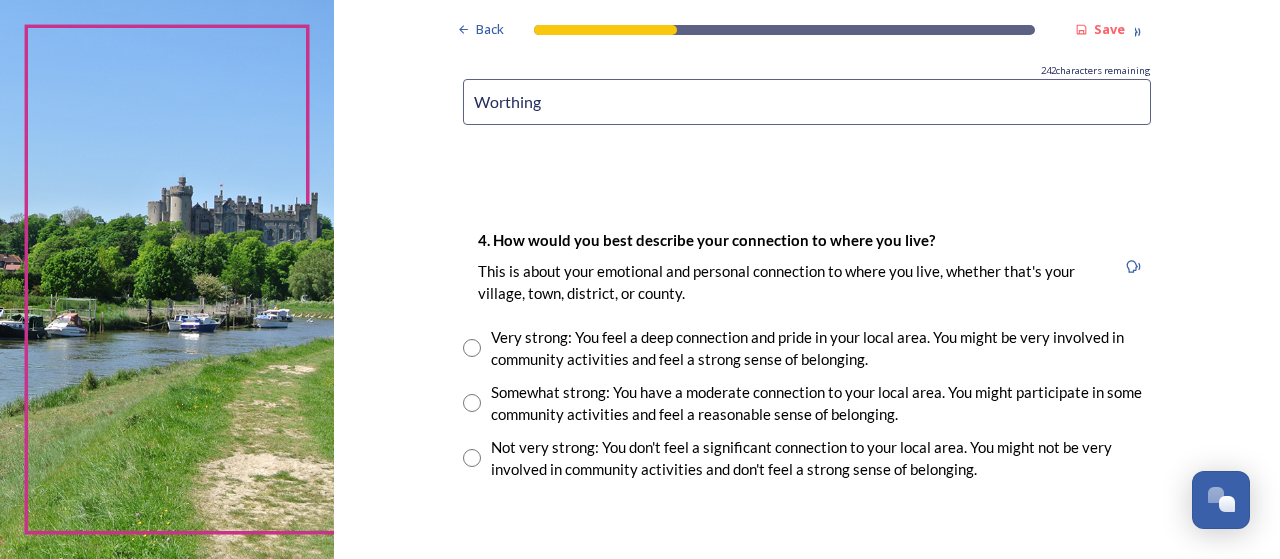 scroll, scrollTop: 1600, scrollLeft: 0, axis: vertical 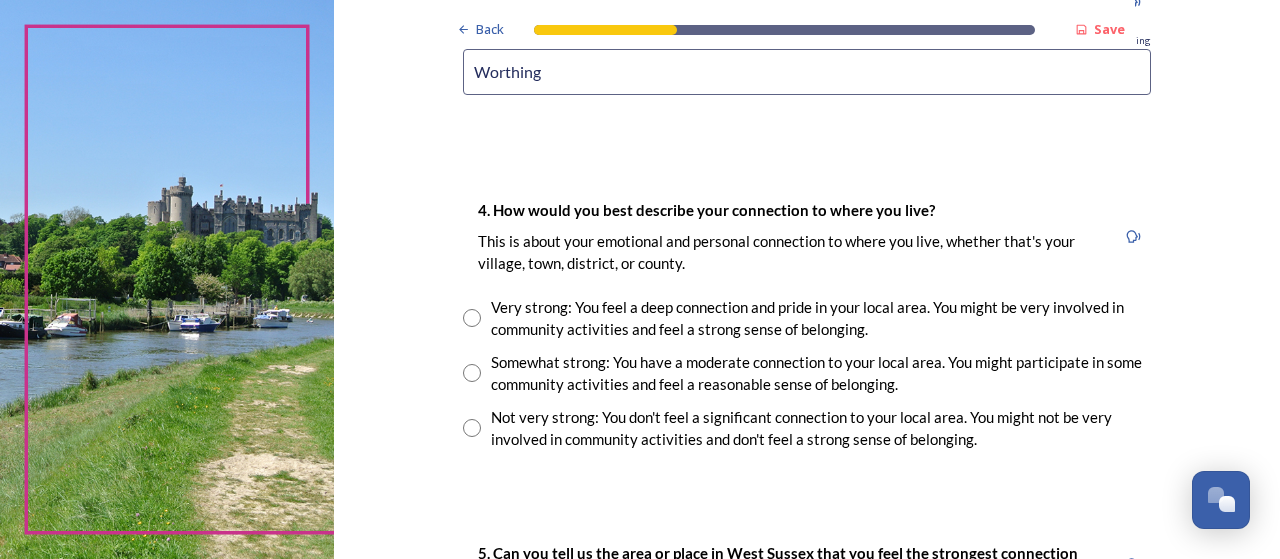 type on "Worthing" 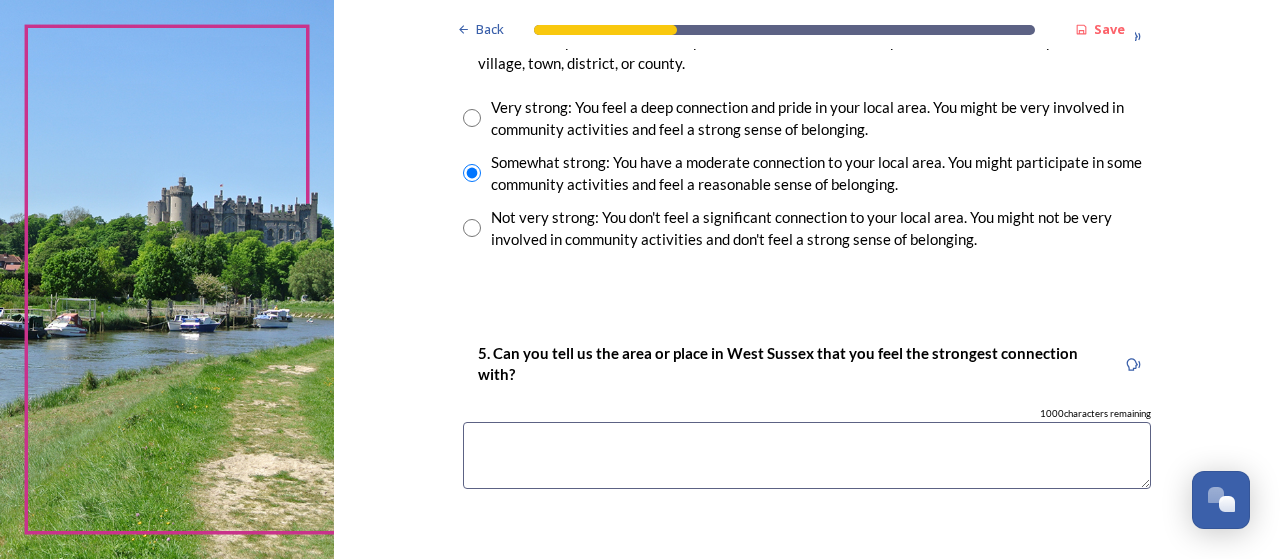 scroll, scrollTop: 1900, scrollLeft: 0, axis: vertical 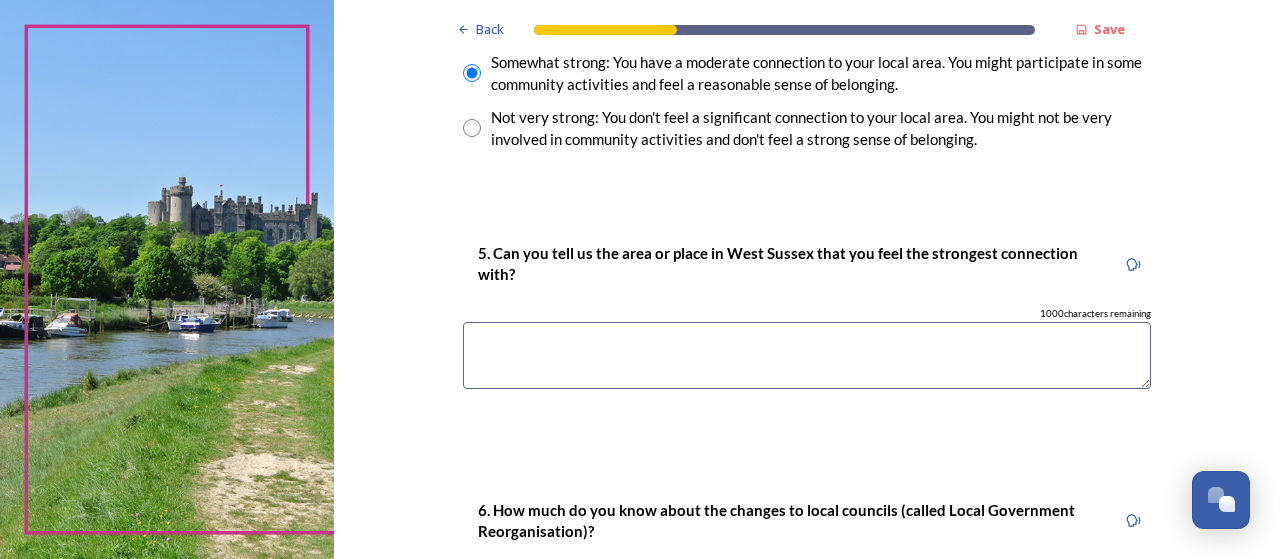 click at bounding box center [807, 355] 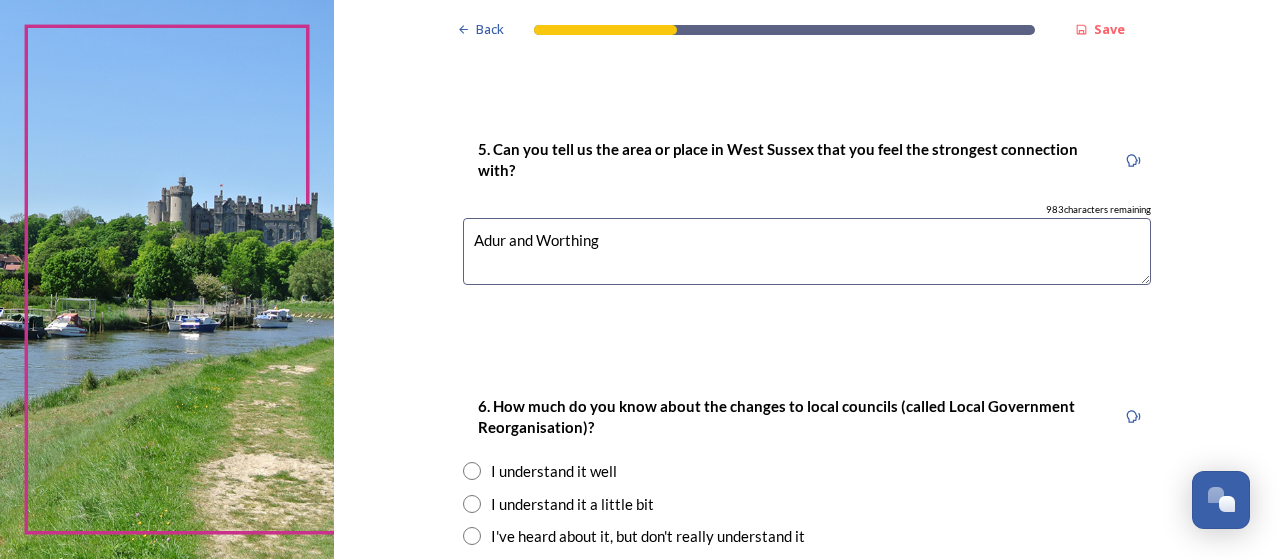 scroll, scrollTop: 2100, scrollLeft: 0, axis: vertical 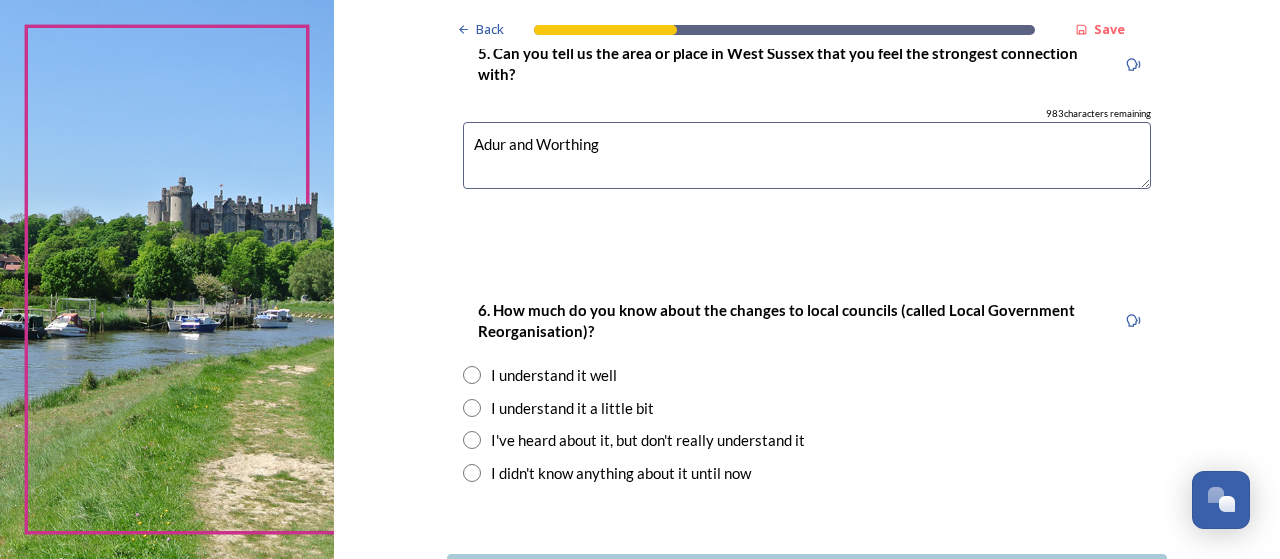 type on "Adur and Worthing" 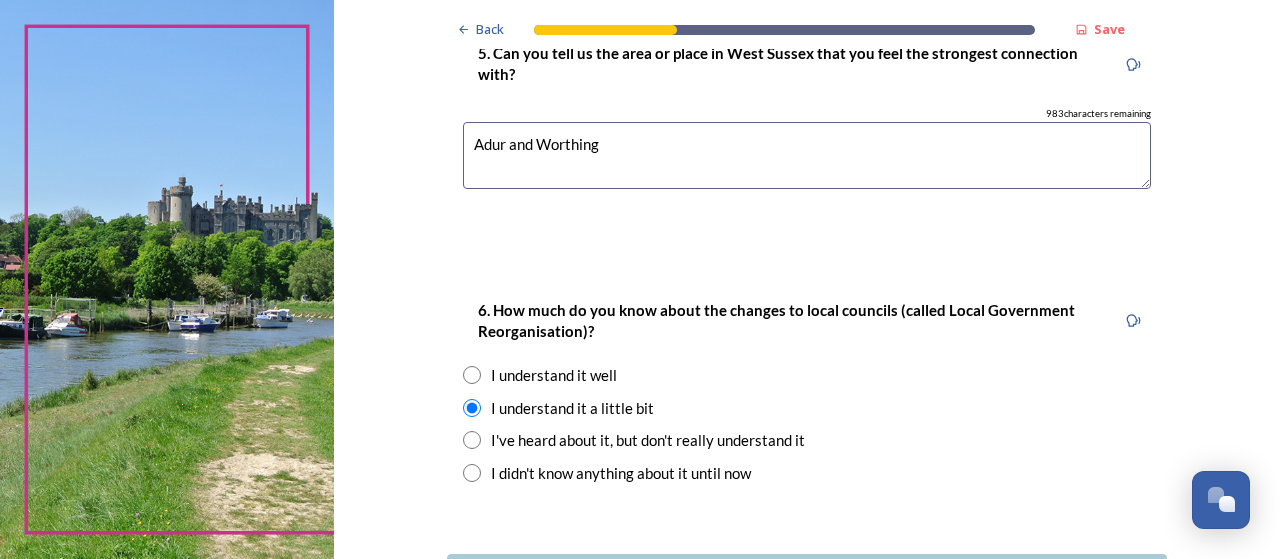 scroll, scrollTop: 2258, scrollLeft: 0, axis: vertical 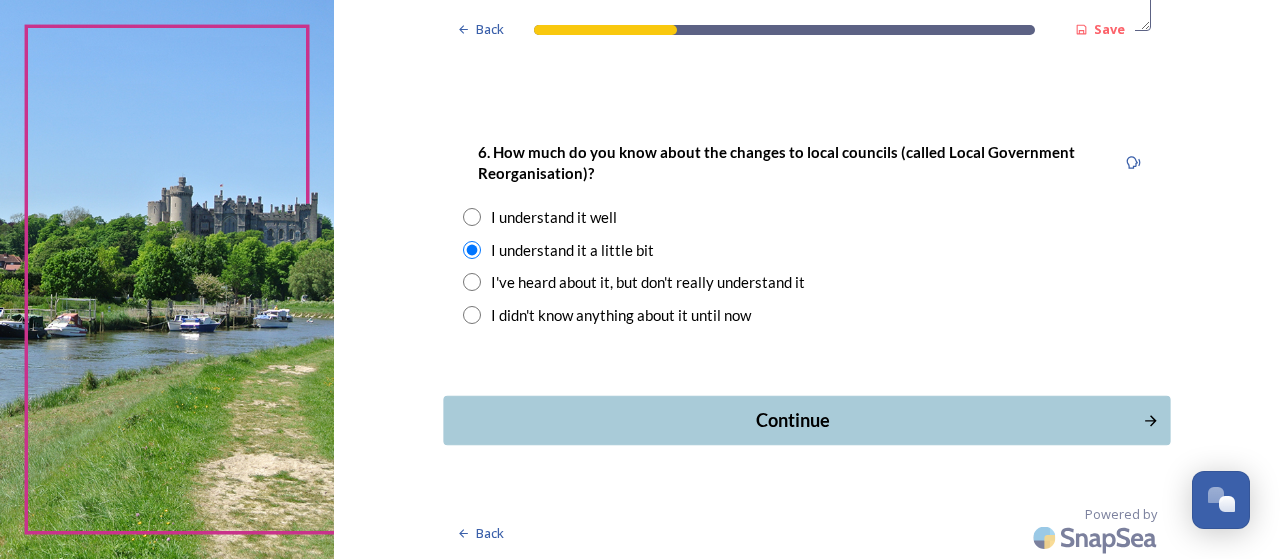 click on "Continue" at bounding box center [793, 420] 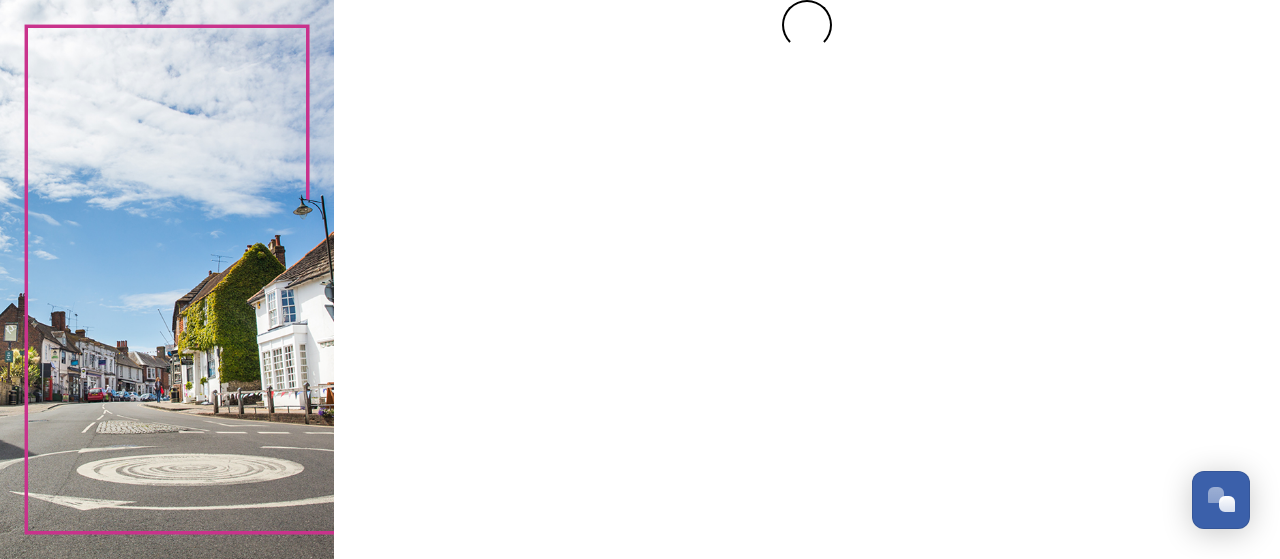 scroll, scrollTop: 0, scrollLeft: 0, axis: both 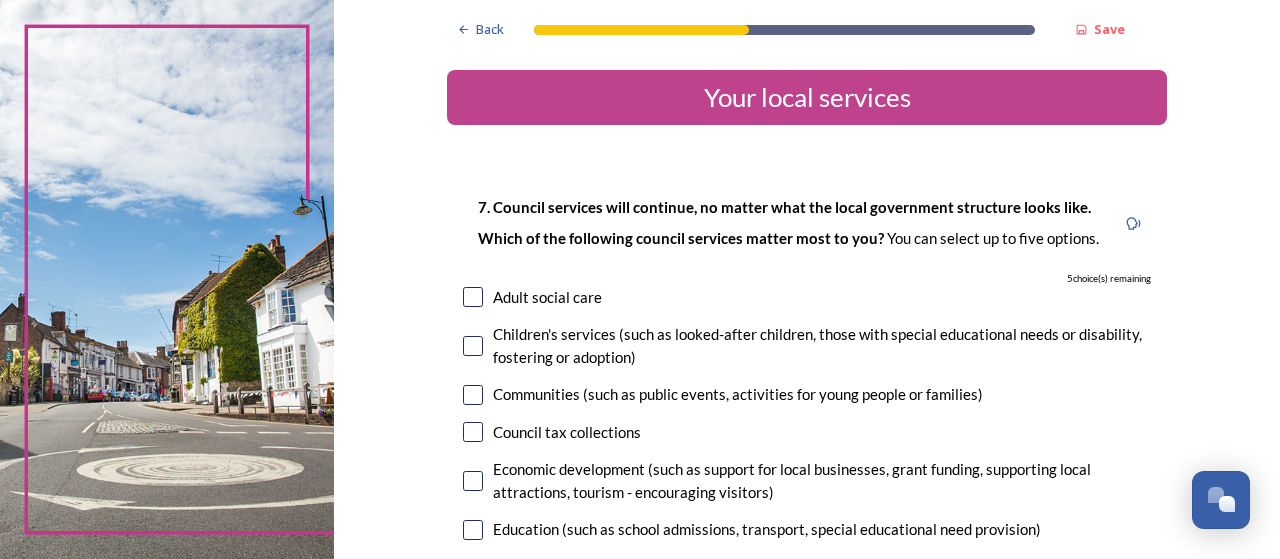 click on "Children's services (such as looked-after children, those with special educational needs or disability, fostering or adoption)" at bounding box center (807, 345) 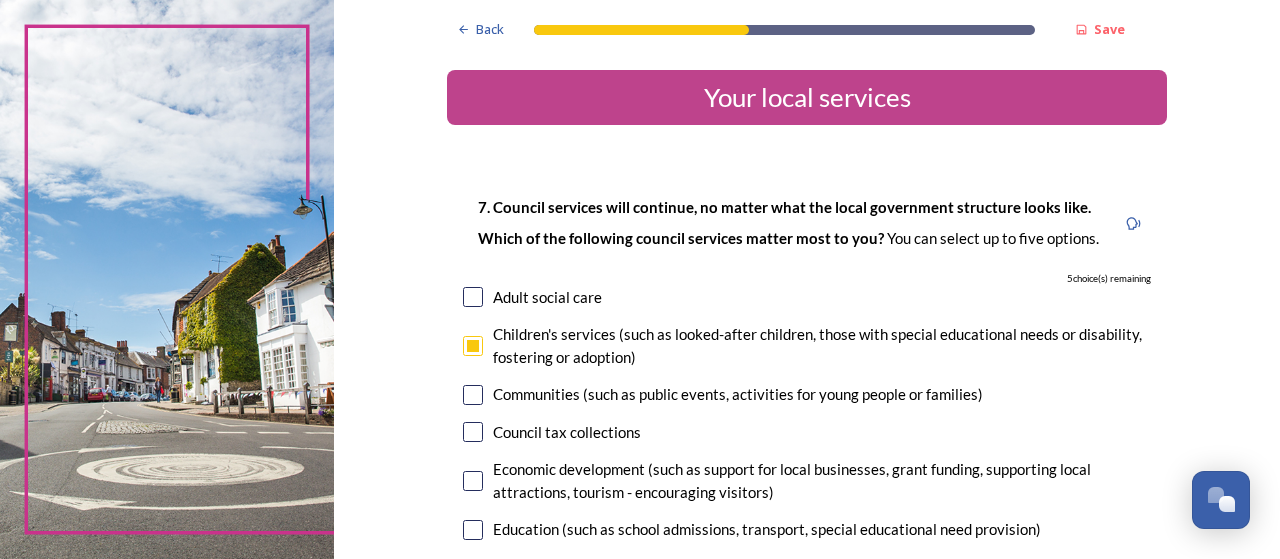 checkbox on "true" 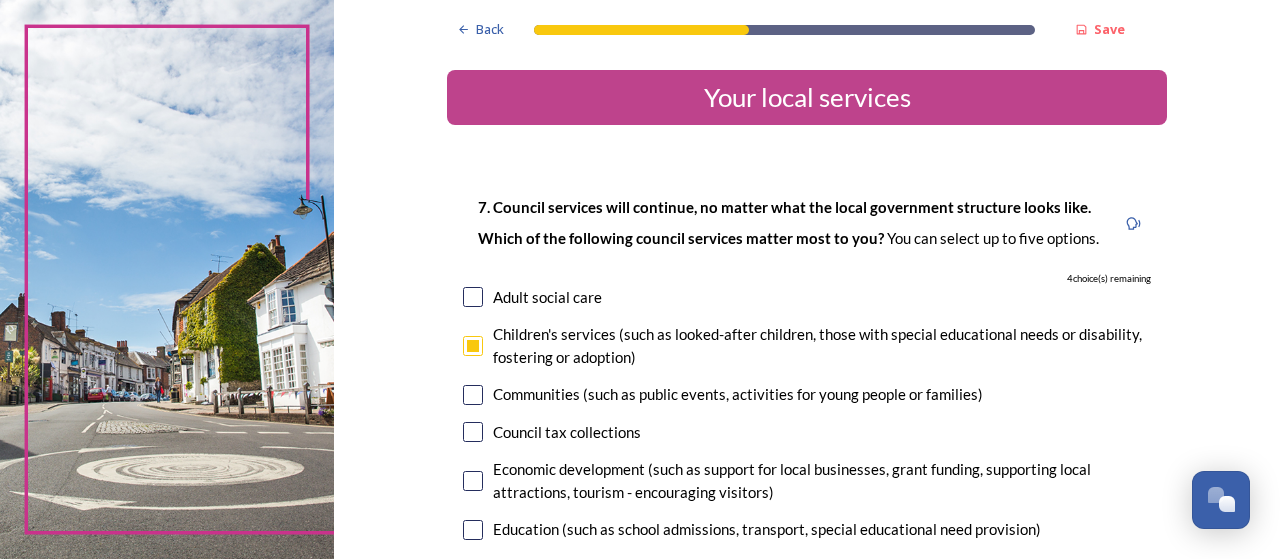 scroll, scrollTop: 100, scrollLeft: 0, axis: vertical 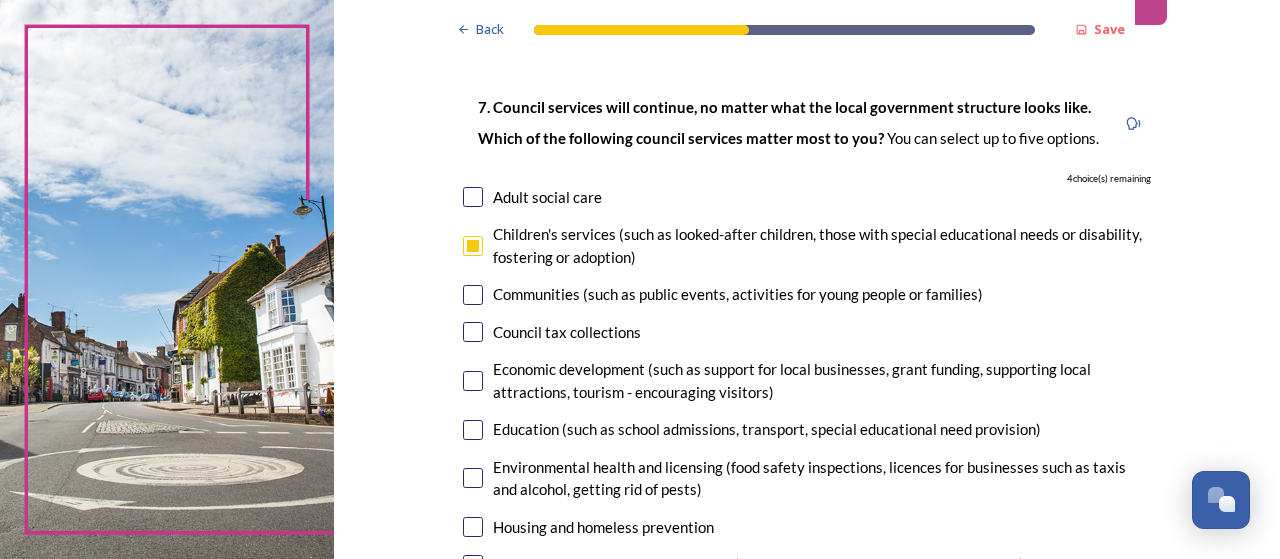 click at bounding box center (473, 381) 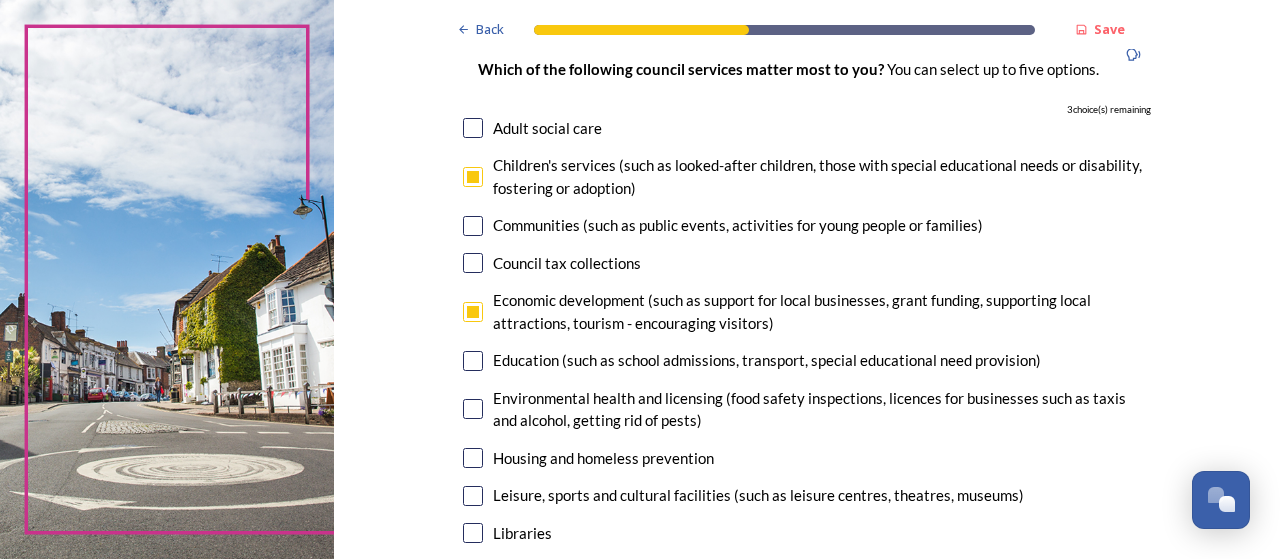 scroll, scrollTop: 200, scrollLeft: 0, axis: vertical 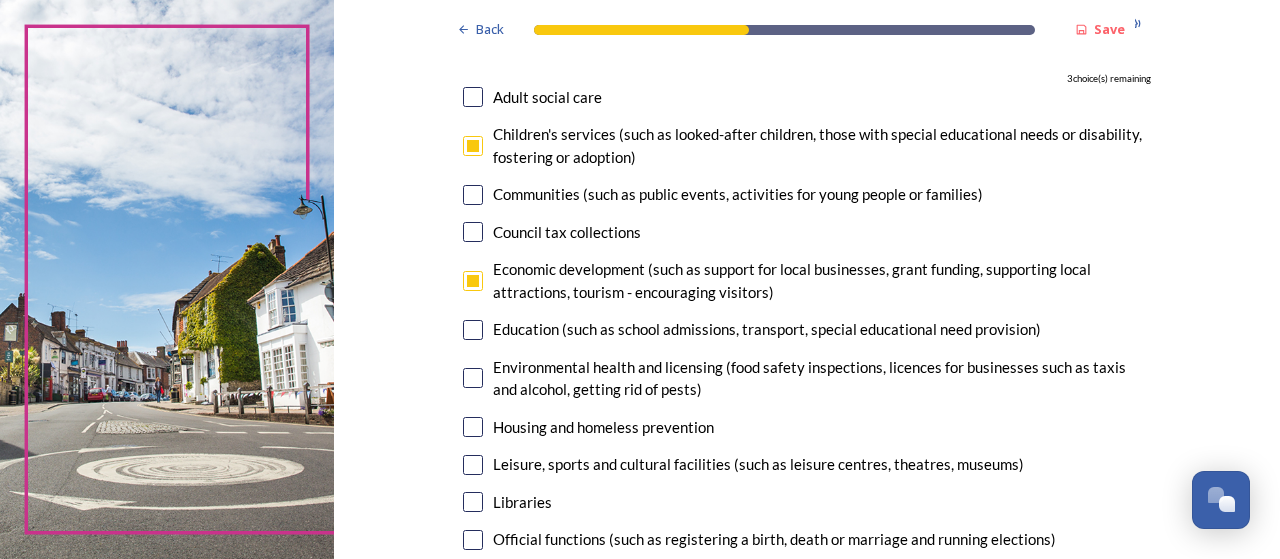 click on "7. Council services will continue, no matter what the local government structure looks like.  ﻿﻿Which of the following council services matter most to you?  You can select up to five options. 3  choice(s) remaining Adult social care   Children's services (such as looked-after children, those with special educational needs or disability, fostering or adoption) Communities (such as public events, activities for young people or families) Council tax collections Economic development (such as support for local businesses, grant funding, supporting local attractions, tourism - encouraging visitors)  Education (such as school admissions, transport, special educational need provision)  Environmental health and licensing (food safety inspections, licences for businesses such as taxis and alcohol, getting rid of pests) Housing and homeless prevention Leisure, sports and cultural facilities (such as leisure centres, theatres, museums) Libraries Parks and green spaces Public safety Trading standards" at bounding box center (807, 448) 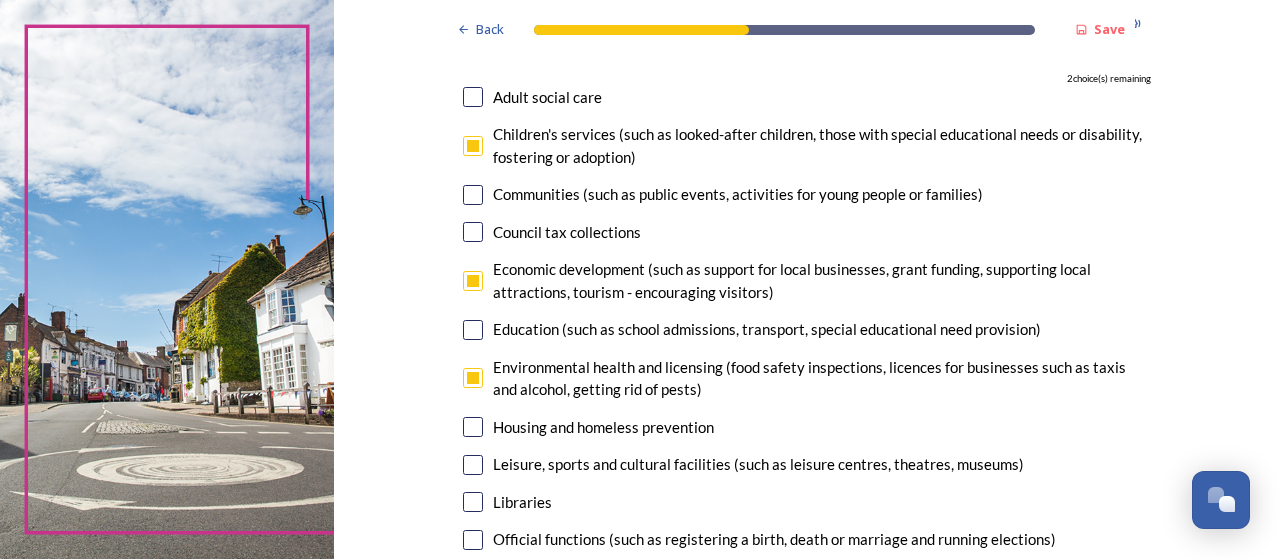click at bounding box center (473, 330) 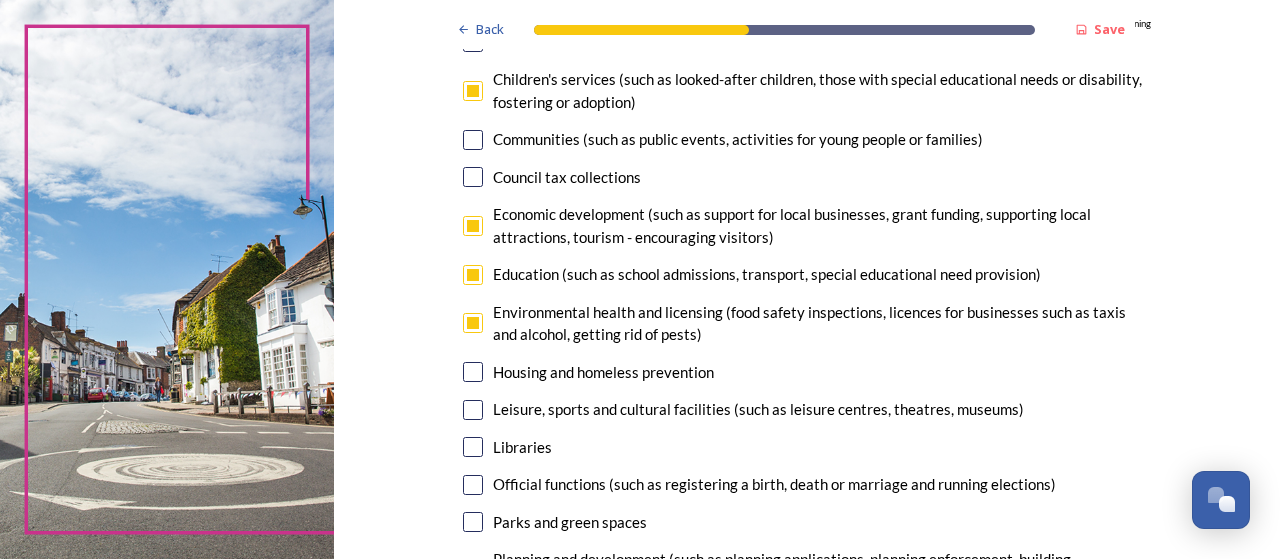 scroll, scrollTop: 300, scrollLeft: 0, axis: vertical 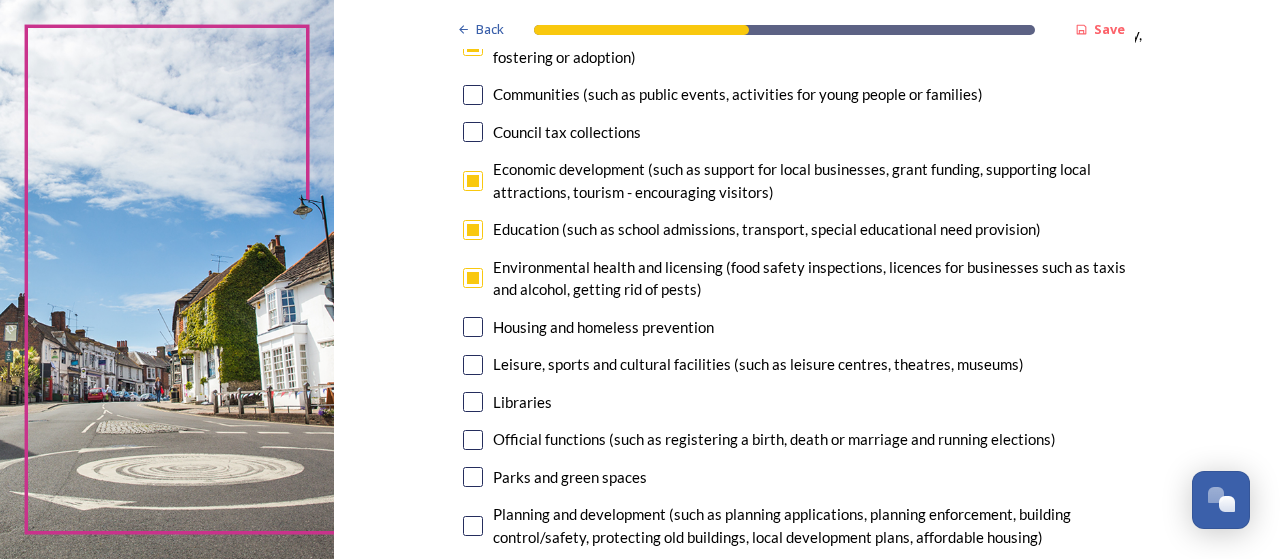click at bounding box center [473, 327] 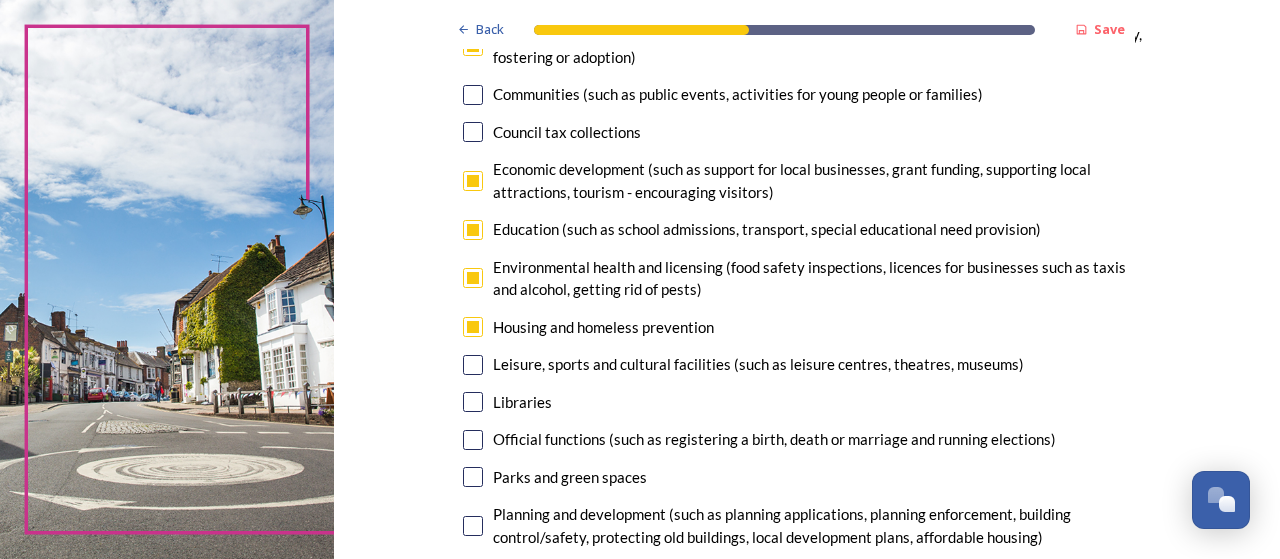click at bounding box center [473, 365] 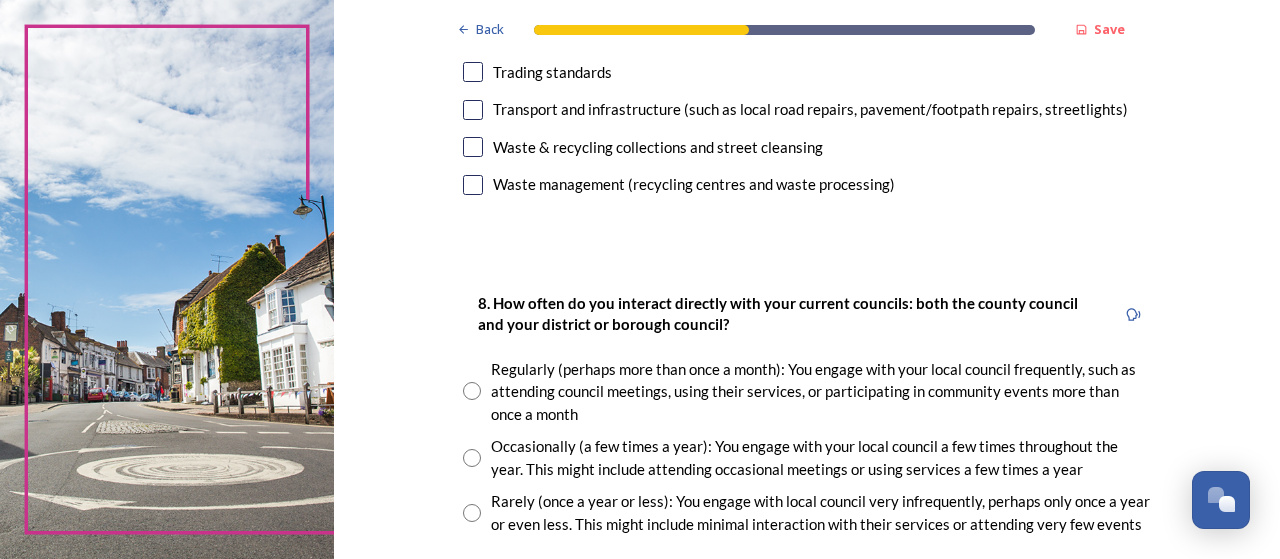 scroll, scrollTop: 1000, scrollLeft: 0, axis: vertical 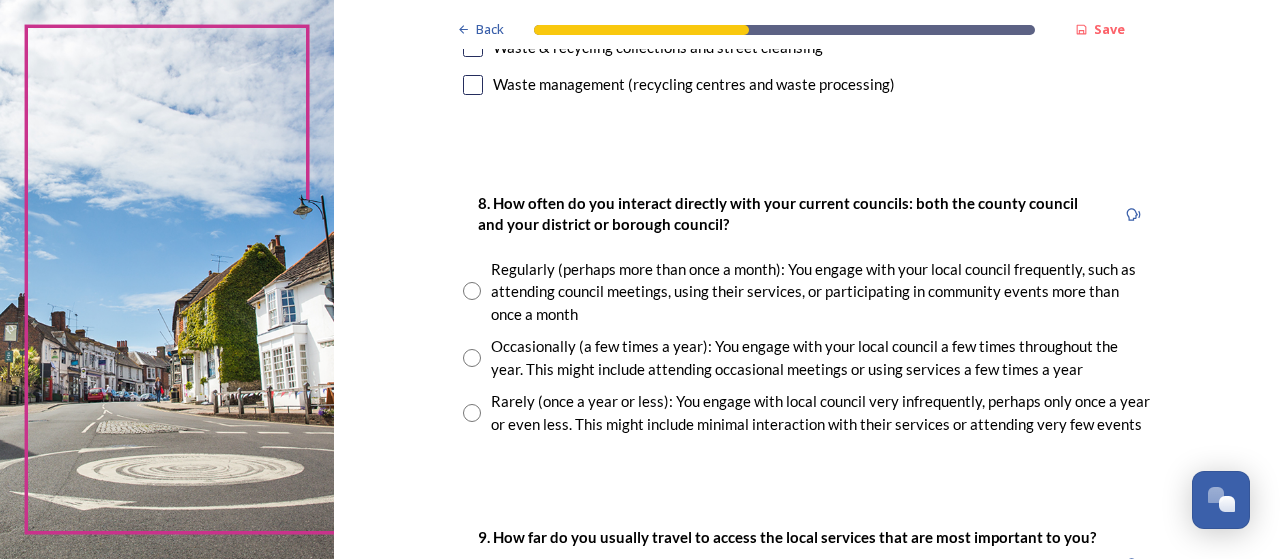 click at bounding box center (472, 358) 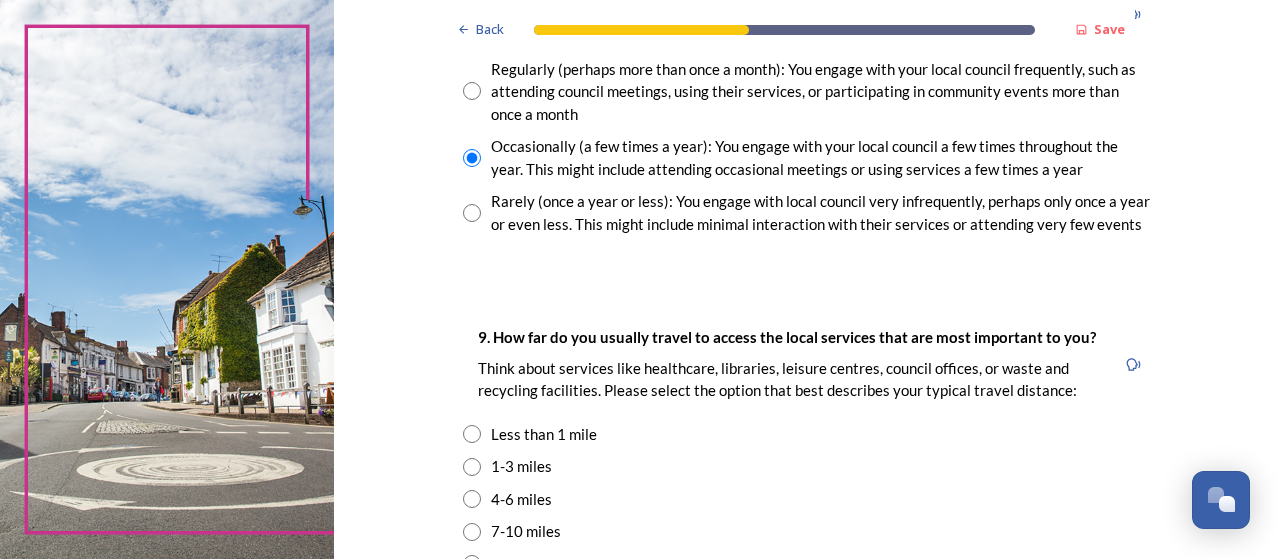 scroll, scrollTop: 1300, scrollLeft: 0, axis: vertical 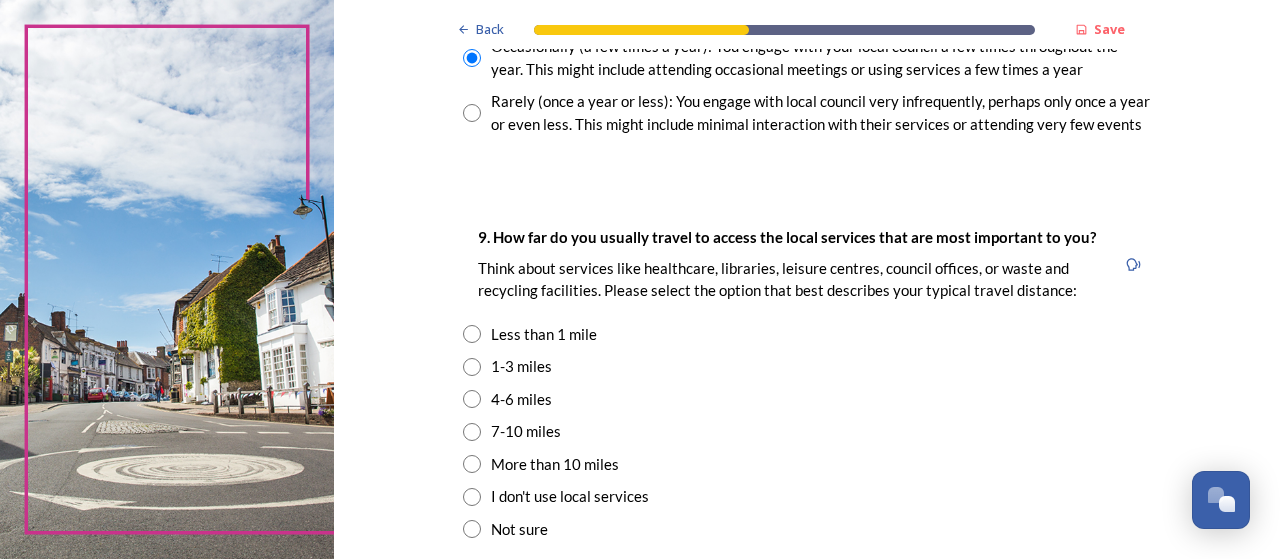 click at bounding box center [472, 399] 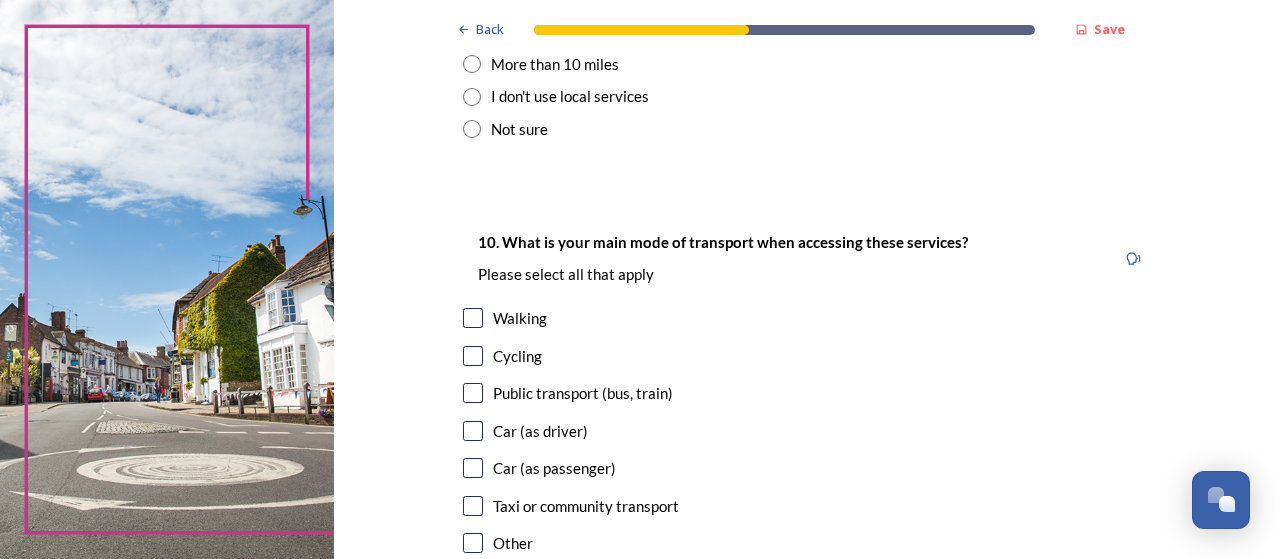 scroll, scrollTop: 1800, scrollLeft: 0, axis: vertical 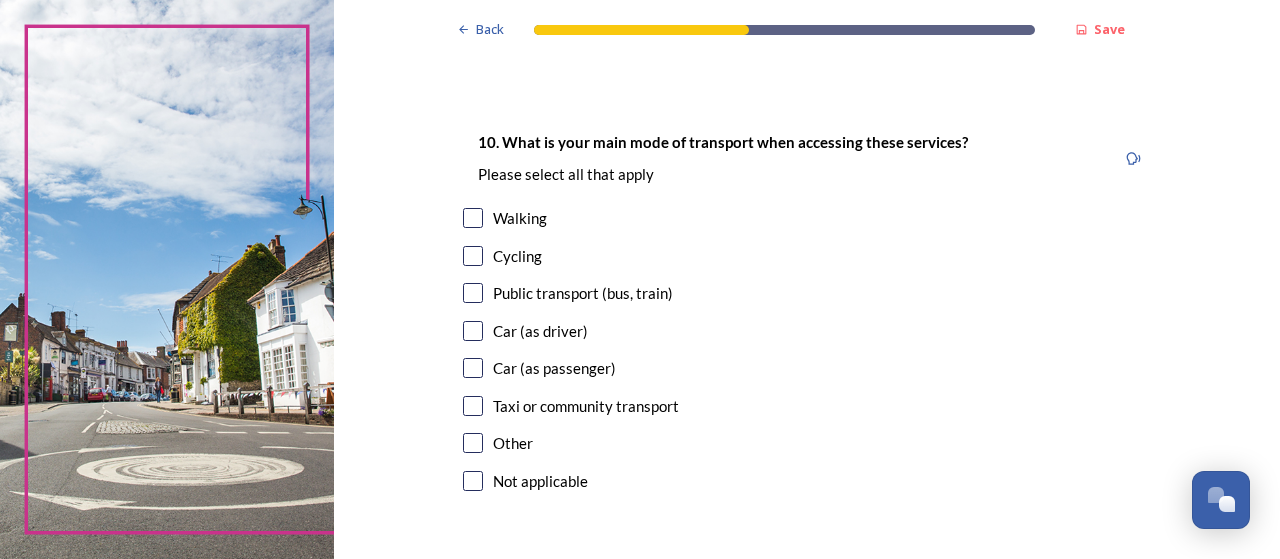 click at bounding box center (473, 331) 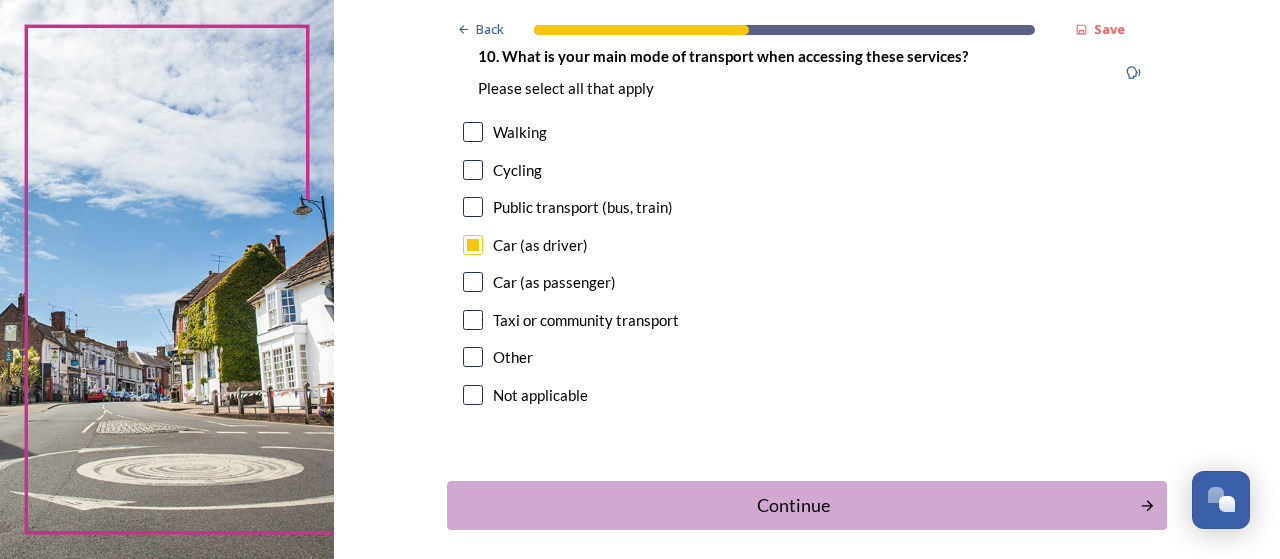 scroll, scrollTop: 1972, scrollLeft: 0, axis: vertical 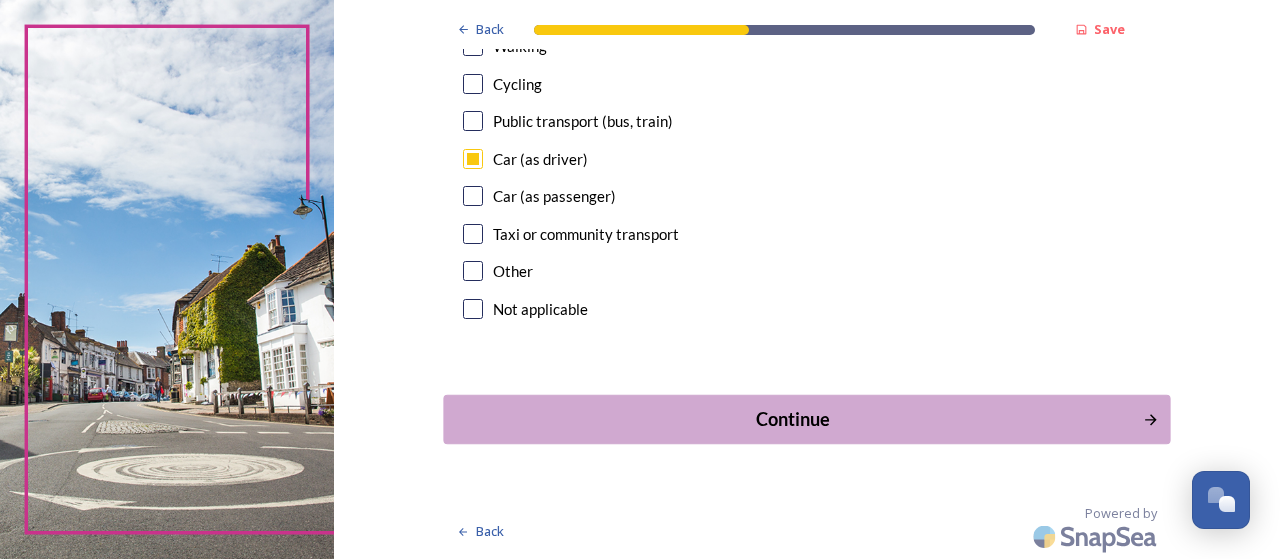 click on "Continue" at bounding box center (793, 419) 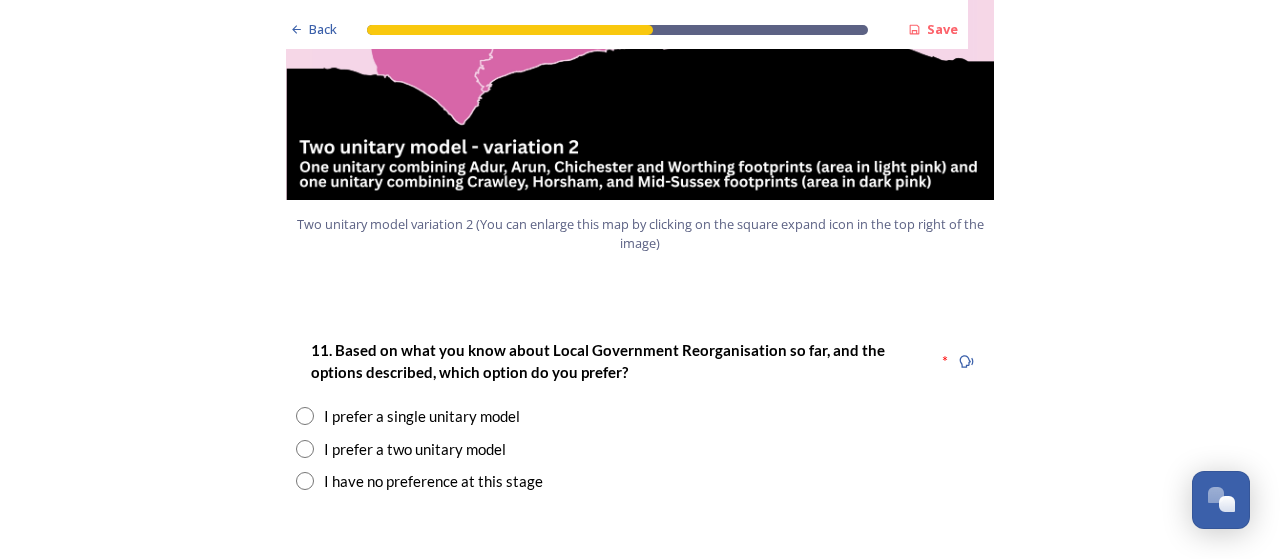 scroll, scrollTop: 2500, scrollLeft: 0, axis: vertical 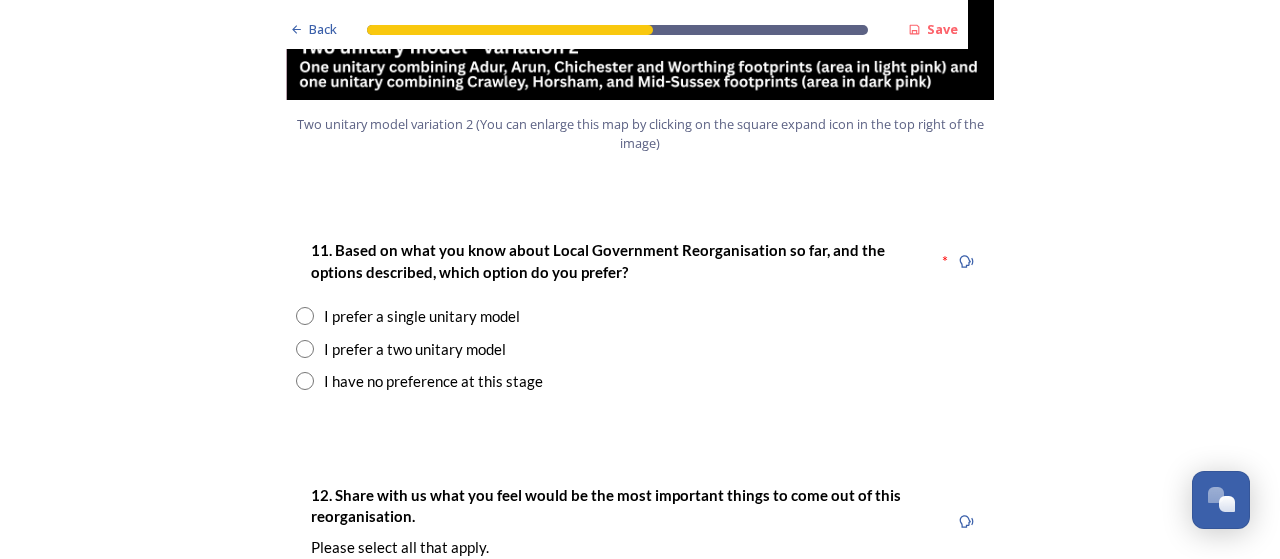 click at bounding box center (305, 349) 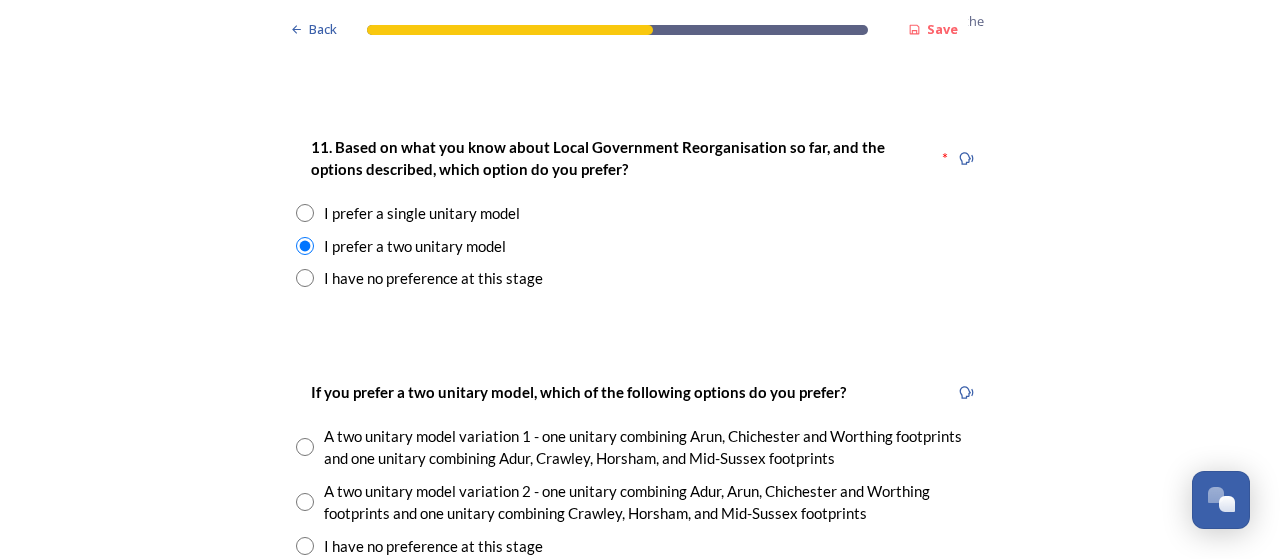 scroll, scrollTop: 2800, scrollLeft: 0, axis: vertical 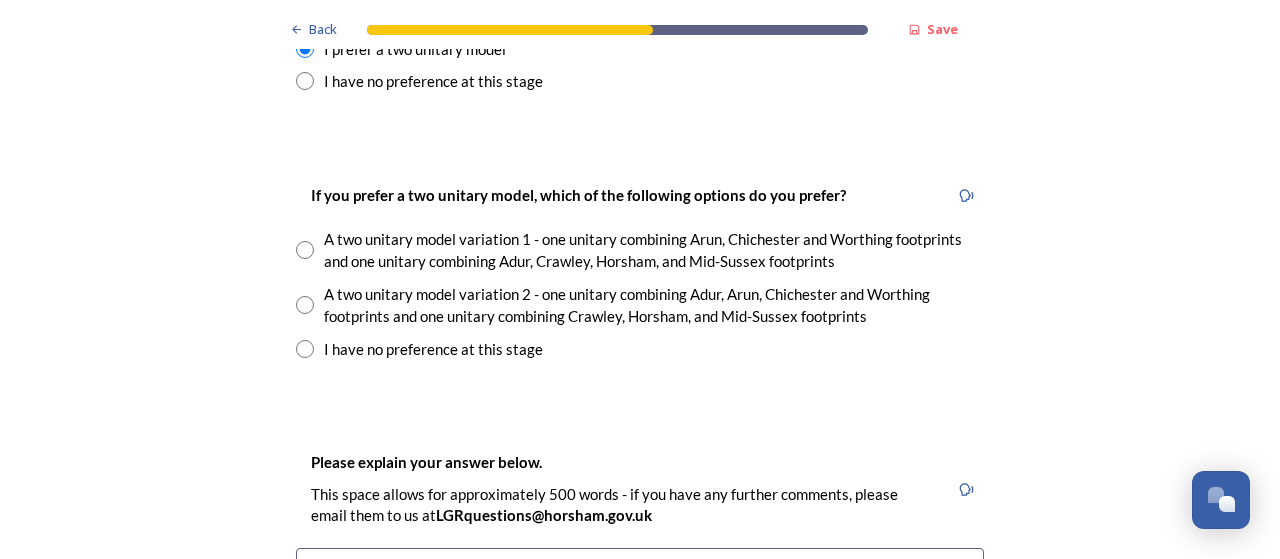 click at bounding box center (305, 305) 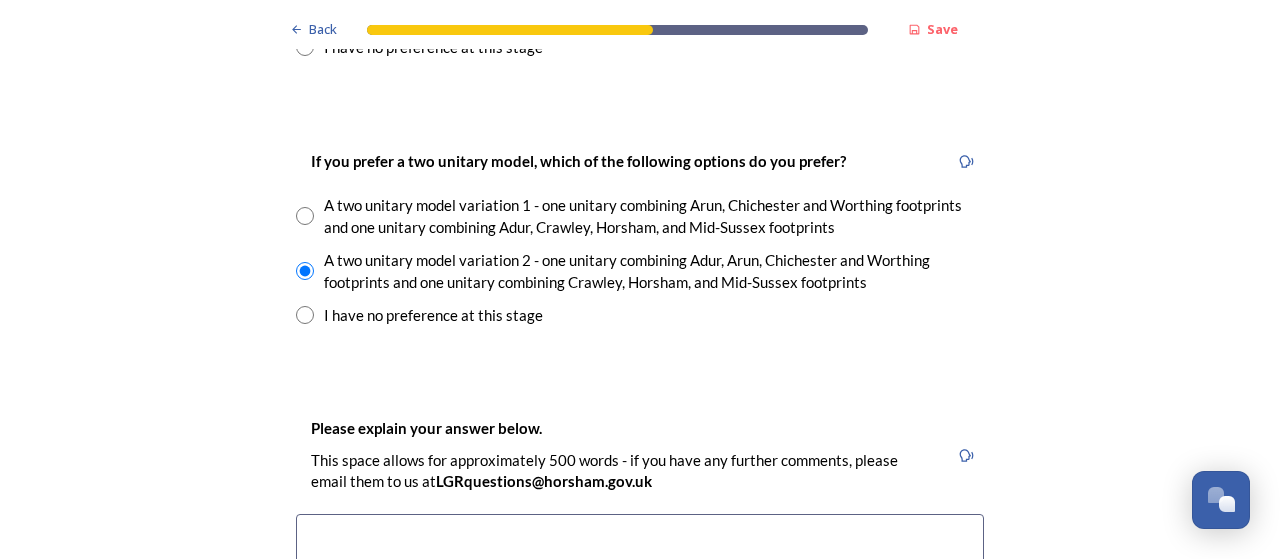scroll, scrollTop: 2900, scrollLeft: 0, axis: vertical 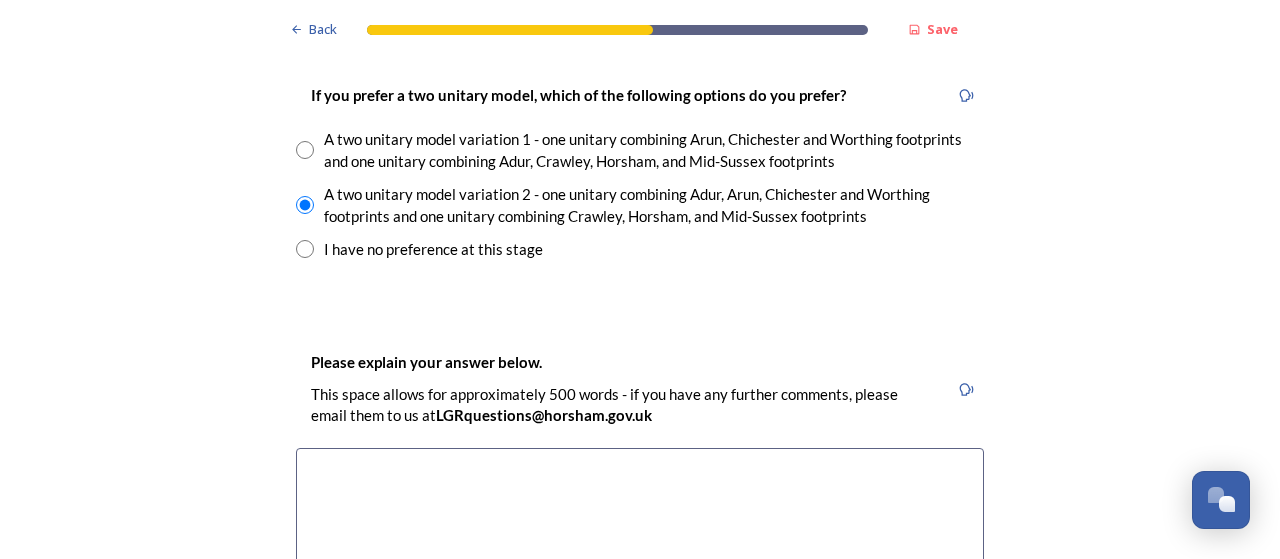 click at bounding box center [640, 560] 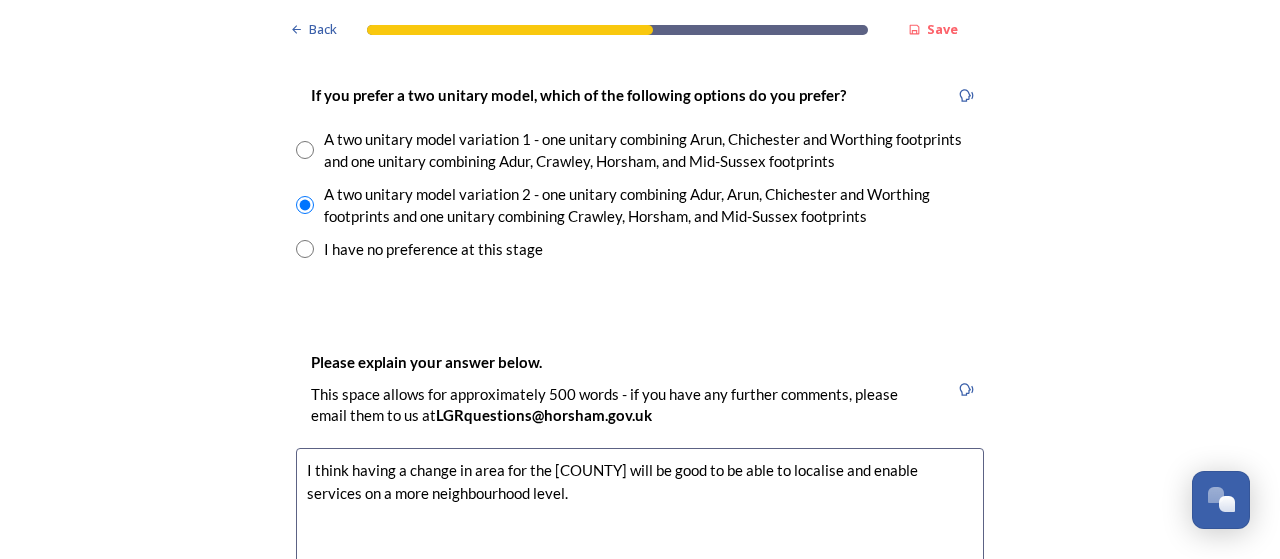 click on "I think having a change in area for the [COUNTY] will be good to be able to localise and enable services on a more neighbourhood level." at bounding box center (640, 560) 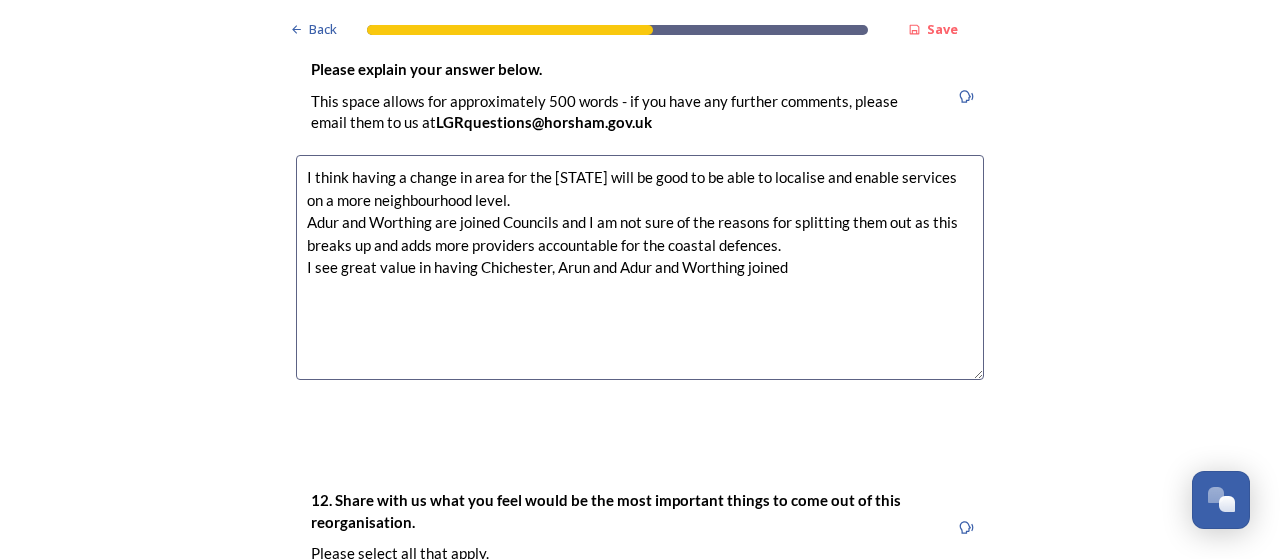 scroll, scrollTop: 3210, scrollLeft: 0, axis: vertical 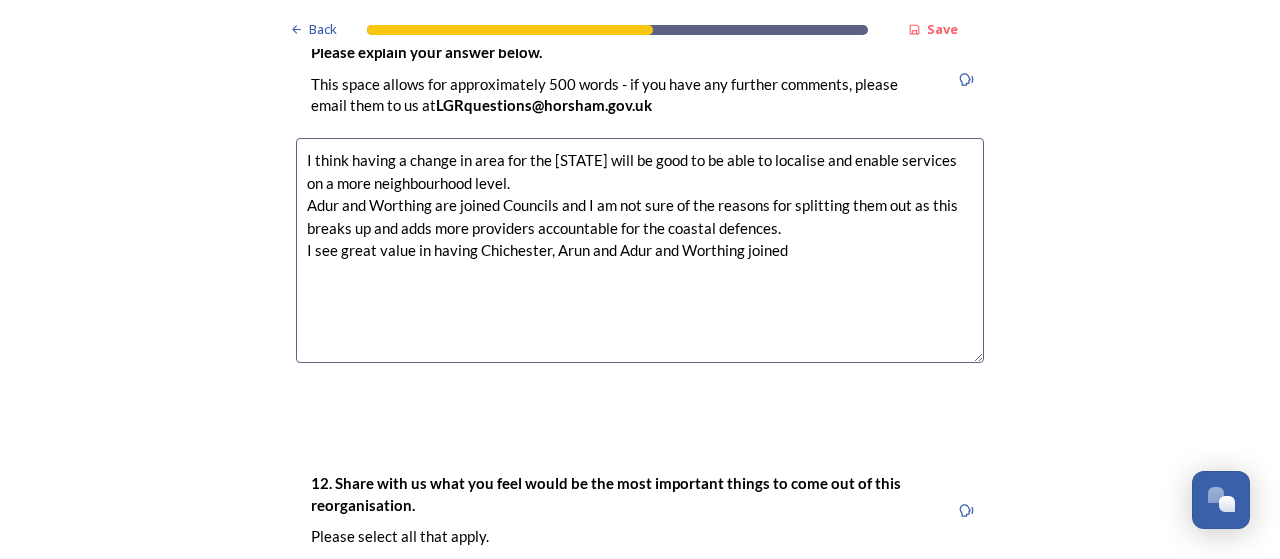 click on "I think having a change in area for the [STATE] will be good to be able to localise and enable services on a more neighbourhood level.
Adur and Worthing are joined Councils and I am not sure of the reasons for splitting them out as this breaks up and adds more providers accountable for the coastal defences.
I see great value in having Chichester, Arun and Adur and Worthing joined" at bounding box center (640, 250) 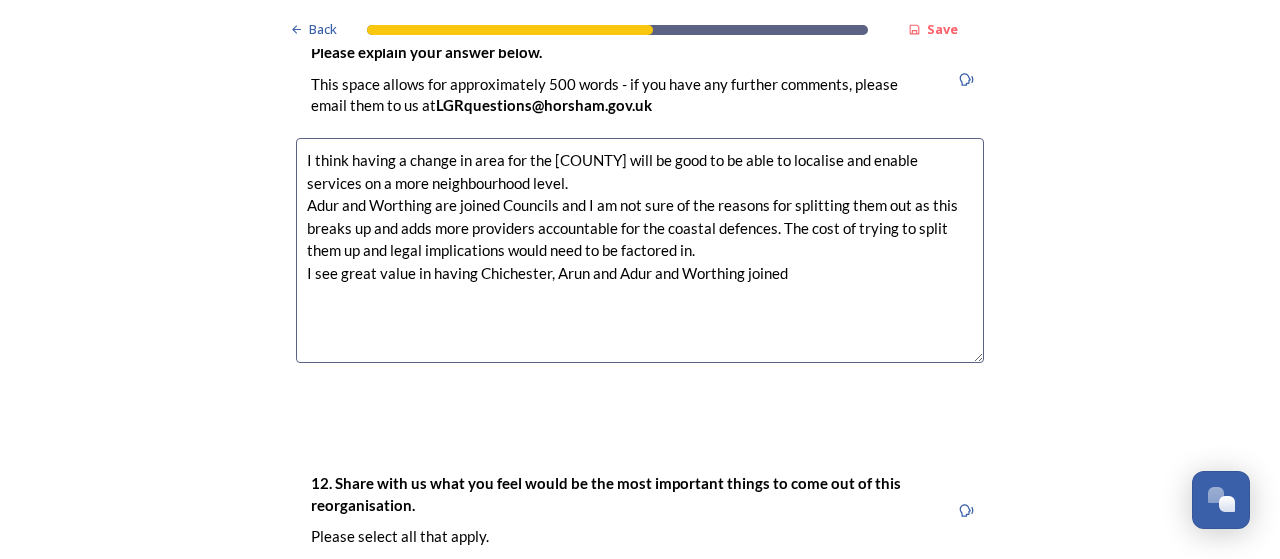 click on "I think having a change in area for the [COUNTY] will be good to be able to localise and enable services on a more neighbourhood level.
Adur and Worthing are joined Councils and I am not sure of the reasons for splitting them out as this breaks up and adds more providers accountable for the coastal defences. The cost of trying to split them up and legal implications would need to be factored in.
I see great value in having Chichester, Arun and Adur and Worthing joined" at bounding box center (640, 250) 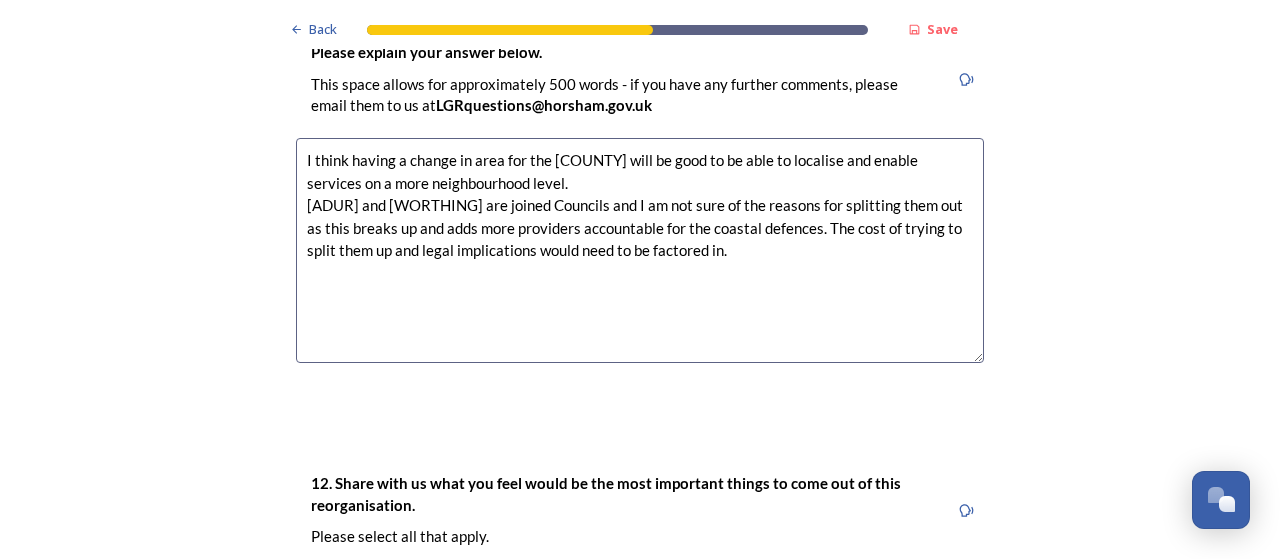 click on "I think having a change in area for the [COUNTY] will be good to be able to localise and enable services on a more neighbourhood level.
[ADUR] and [WORTHING] are joined Councils and I am not sure of the reasons for splitting them out as this breaks up and adds more providers accountable for the coastal defences. The cost of trying to split them up and legal implications would need to be factored in." at bounding box center (640, 250) 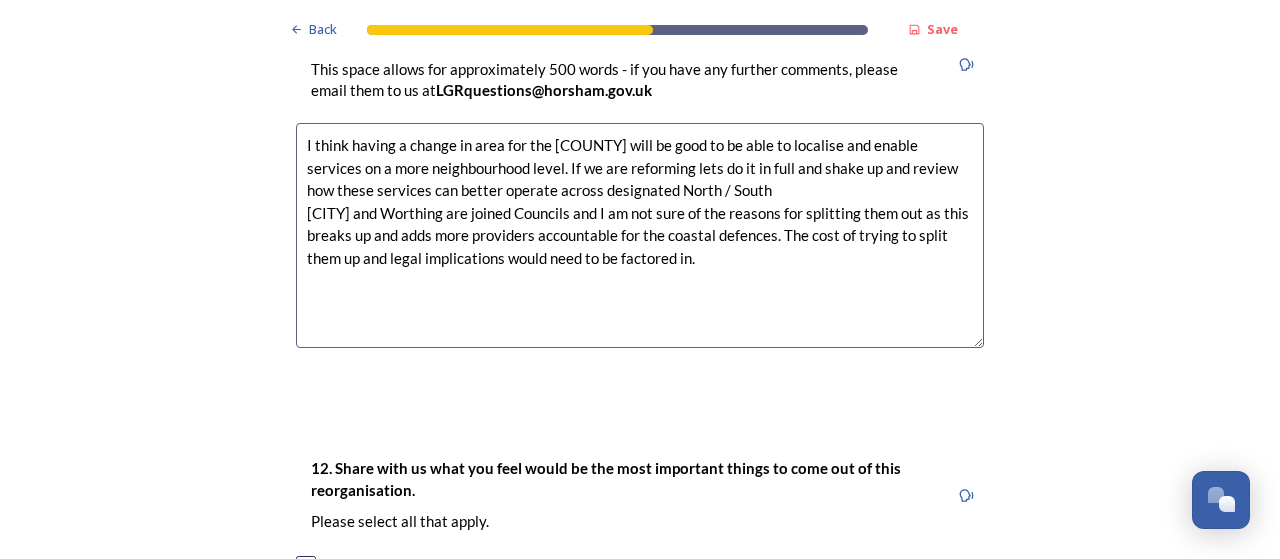scroll, scrollTop: 3110, scrollLeft: 0, axis: vertical 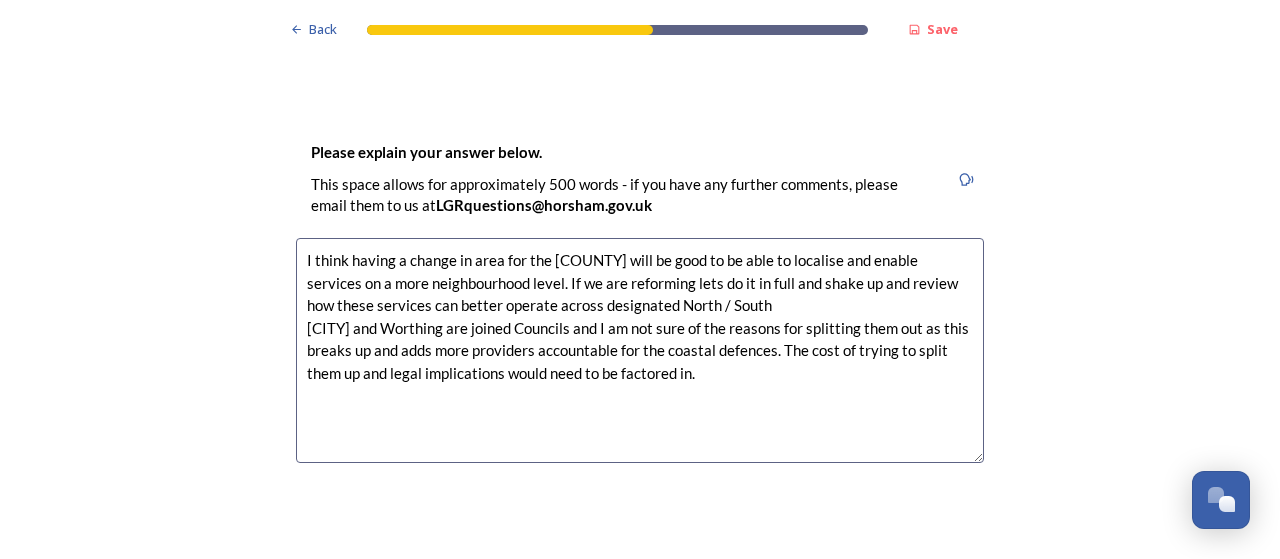 click on "I think having a change in area for the [COUNTY] will be good to be able to localise and enable services on a more neighbourhood level. If we are reforming lets do it in full and shake up and review how these services can better operate across designated North / South
[CITY] and Worthing are joined Councils and I am not sure of the reasons for splitting them out as this breaks up and adds more providers accountable for the coastal defences. The cost of trying to split them up and legal implications would need to be factored in." at bounding box center (640, 350) 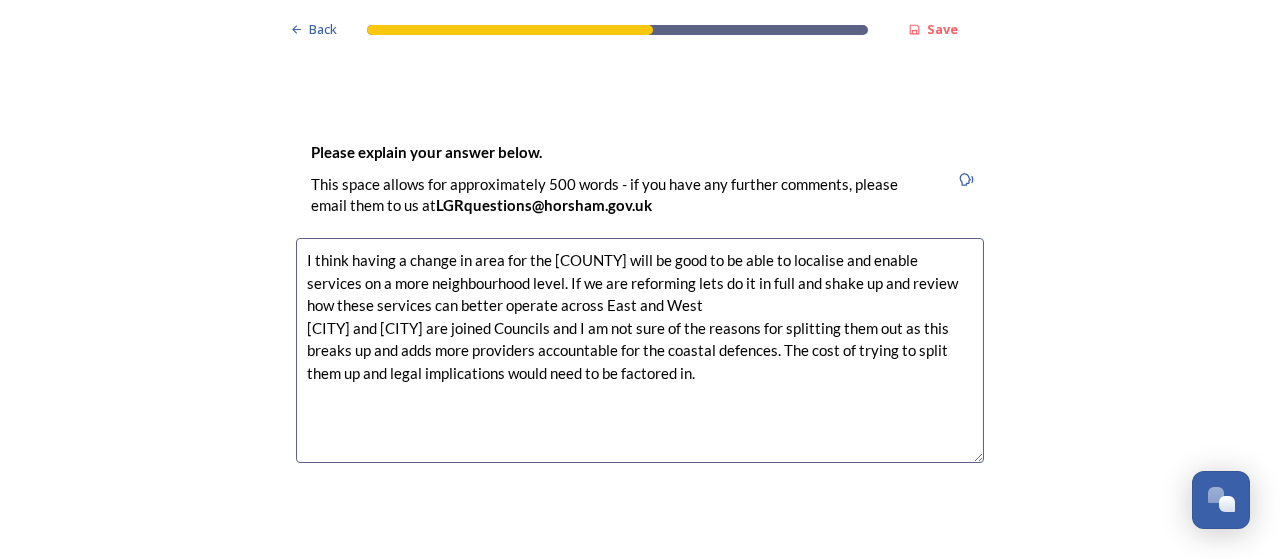 click on "I think having a change in area for the [COUNTY] will be good to be able to localise and enable services on a more neighbourhood level. If we are reforming lets do it in full and shake up and review how these services can better operate across East and West
[CITY] and [CITY] are joined Councils and I am not sure of the reasons for splitting them out as this breaks up and adds more providers accountable for the coastal defences. The cost of trying to split them up and legal implications would need to be factored in." at bounding box center (640, 350) 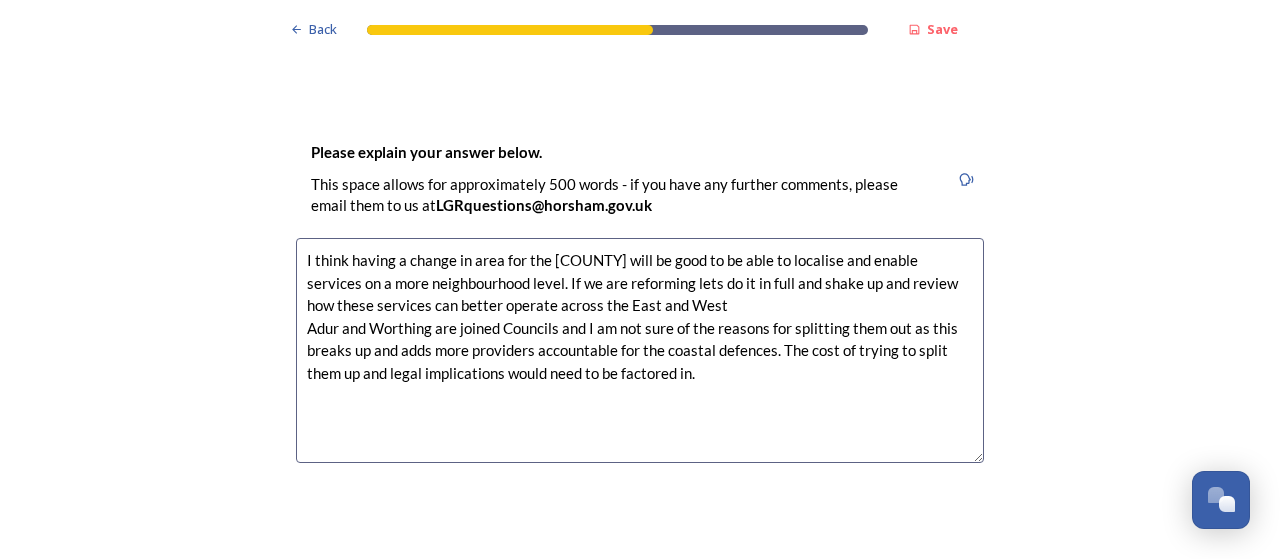 click on "I think having a change in area for the [COUNTY] will be good to be able to localise and enable services on a more neighbourhood level. If we are reforming lets do it in full and shake up and review how these services can better operate across the East and West
Adur and Worthing are joined Councils and I am not sure of the reasons for splitting them out as this breaks up and adds more providers accountable for the coastal defences. The cost of trying to split them up and legal implications would need to be factored in." at bounding box center [640, 350] 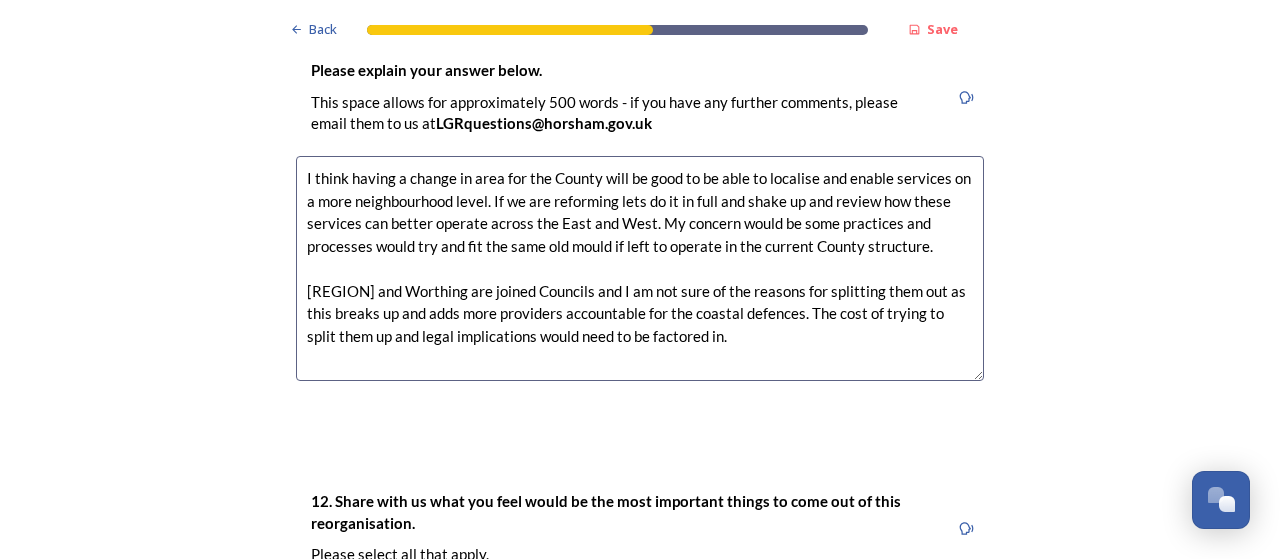 scroll, scrollTop: 3210, scrollLeft: 0, axis: vertical 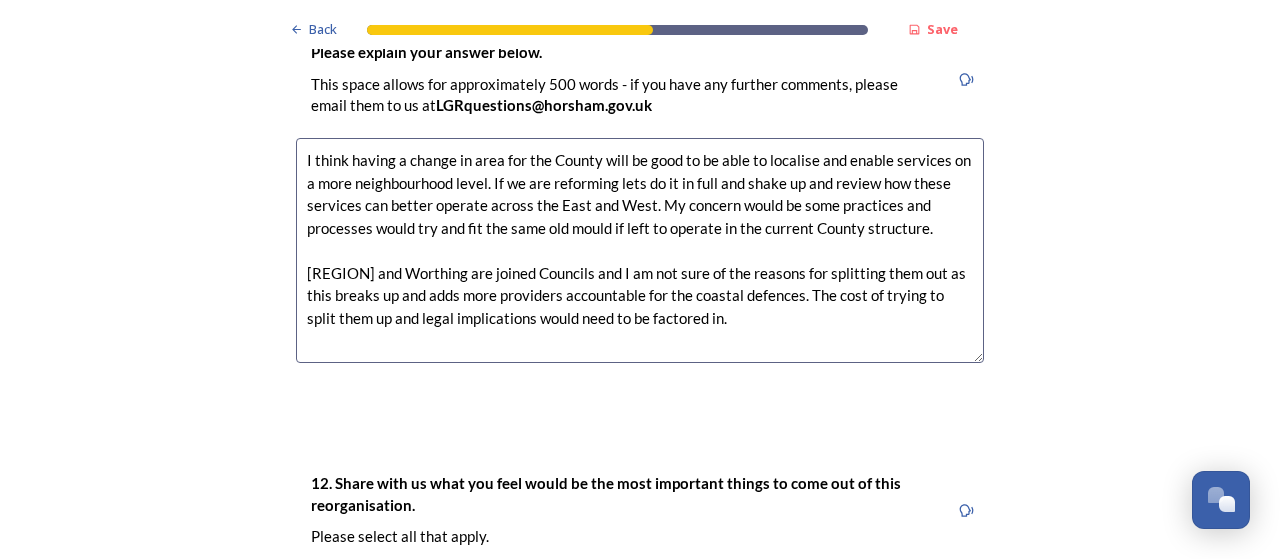 click on "I think having a change in area for the County will be good to be able to localise and enable services on a more neighbourhood level. If we are reforming lets do it in full and shake up and review how these services can better operate across the East and West. My concern would be some practices and processes would try and fit the same old mould if left to operate in the current County structure.
[REGION] and Worthing are joined Councils and I am not sure of the reasons for splitting them out as this breaks up and adds more providers accountable for the coastal defences. The cost of trying to split them up and legal implications would need to be factored in." at bounding box center [640, 250] 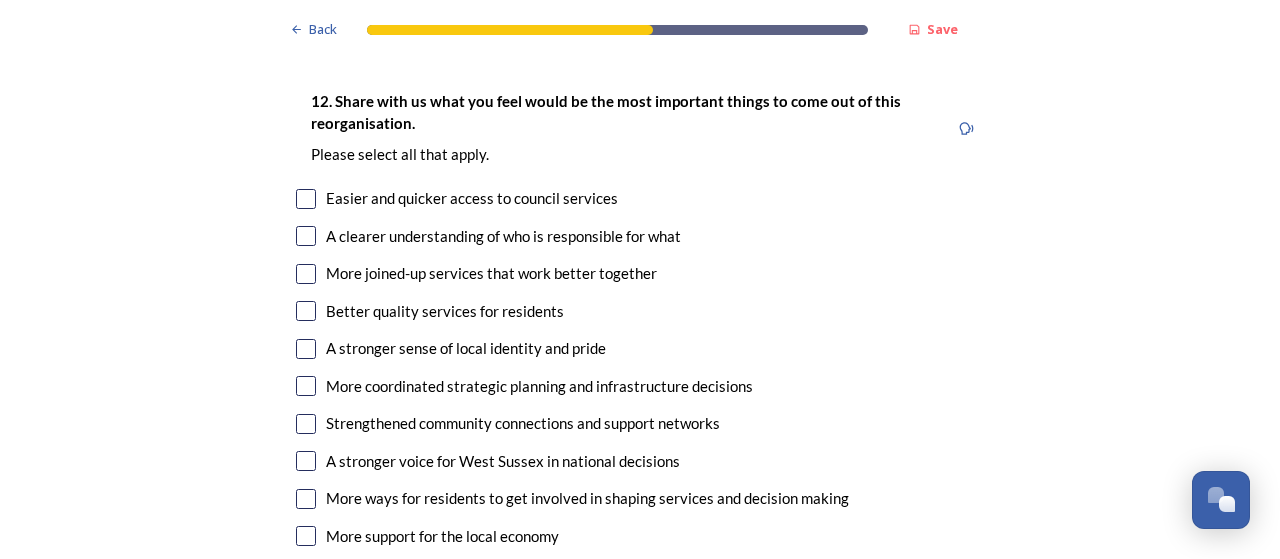 scroll, scrollTop: 3610, scrollLeft: 0, axis: vertical 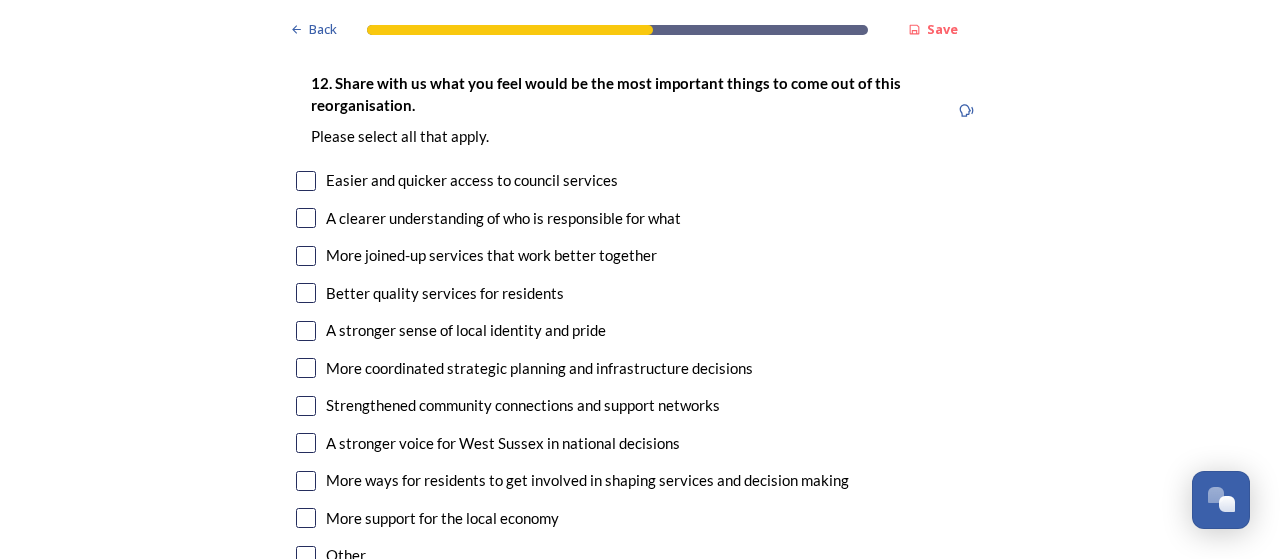 type on "I think having a change in area for the County will be good to be able to localise and enable services on a more neighbourhood level. If we are reforming lets do it in full and shake up and review how these services can better operate across the East and West. My concern would be some practices and processes would try and fit the same old mould if left to operate in the current County structure.
[REGION] and Worthing are joined Councils and I am not sure of the reasons for splitting them out as this breaks up and adds more providers accountable for the coastal defences. The cost of trying to split them up and legal implications would need to be factored in." 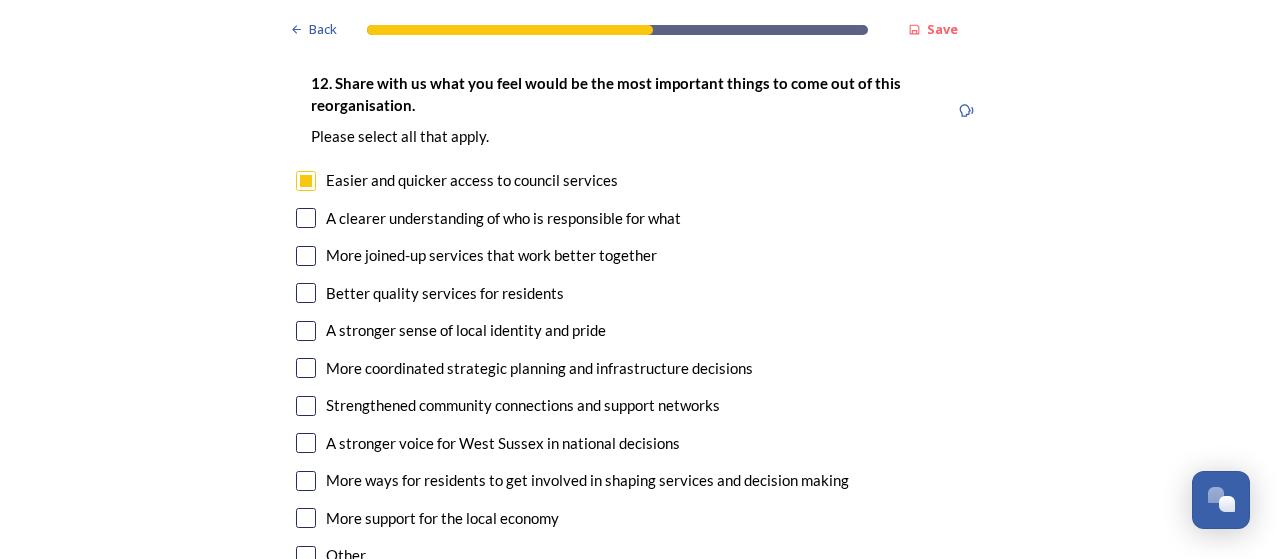 click at bounding box center [306, 218] 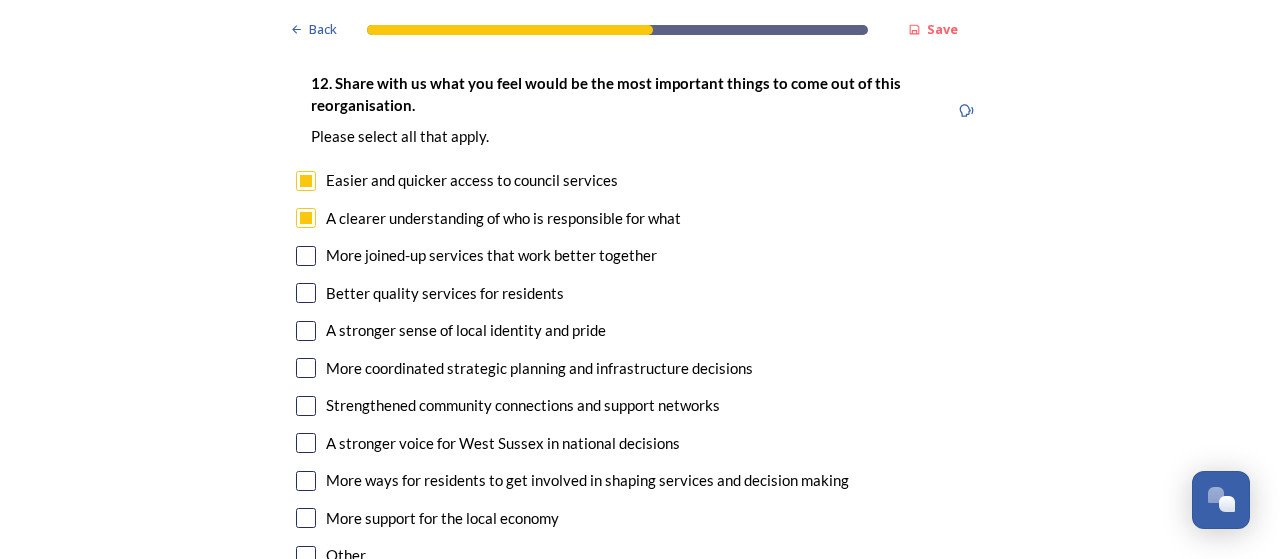 click at bounding box center (306, 256) 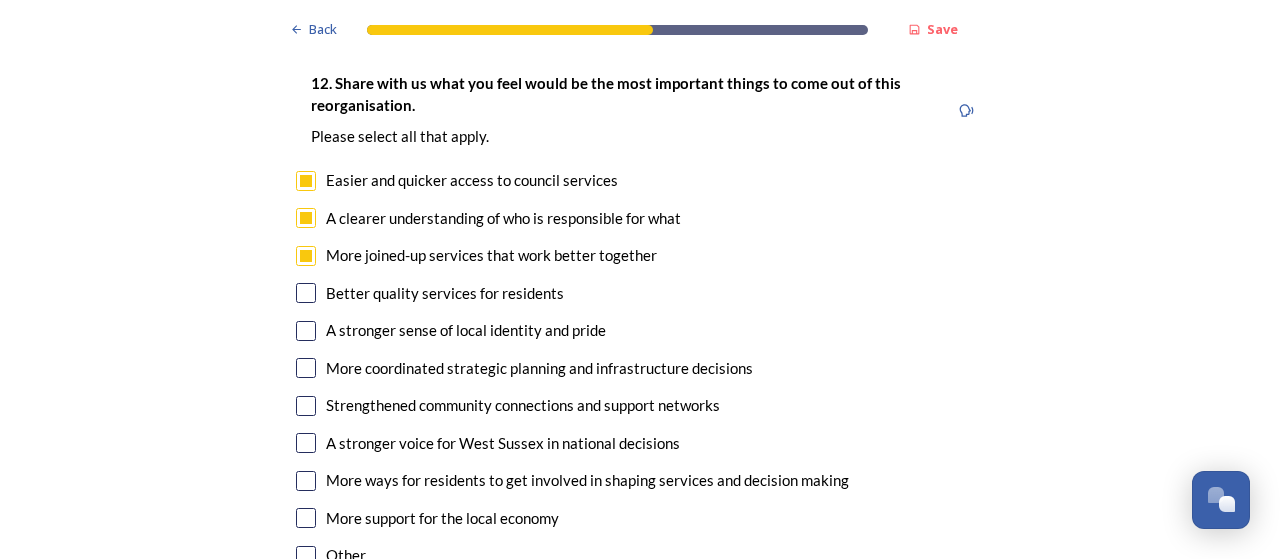 click at bounding box center [306, 293] 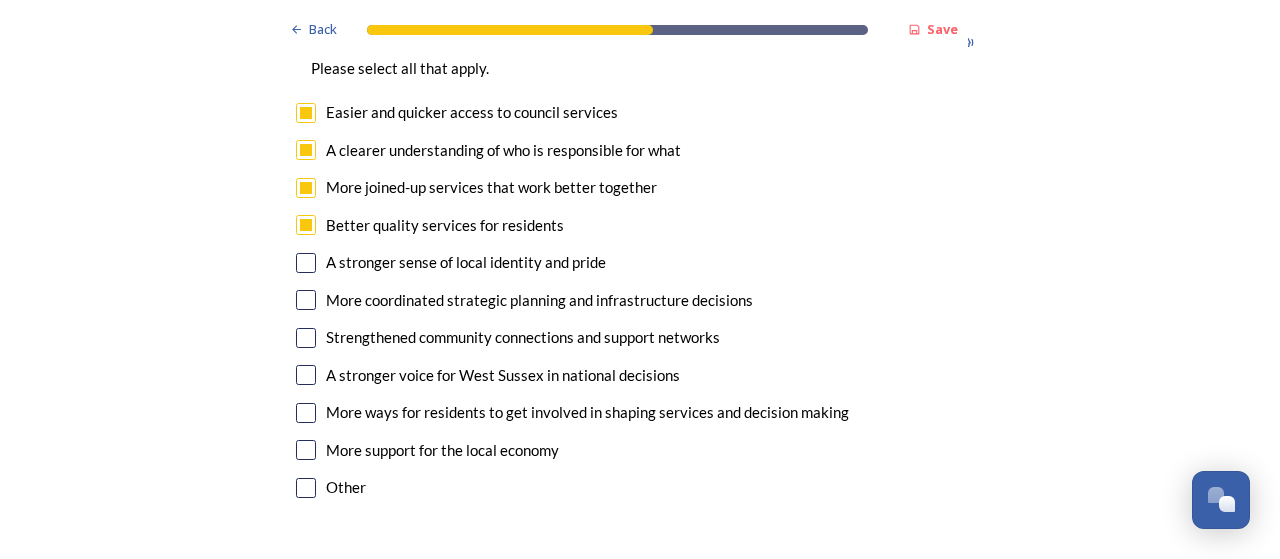 scroll, scrollTop: 3710, scrollLeft: 0, axis: vertical 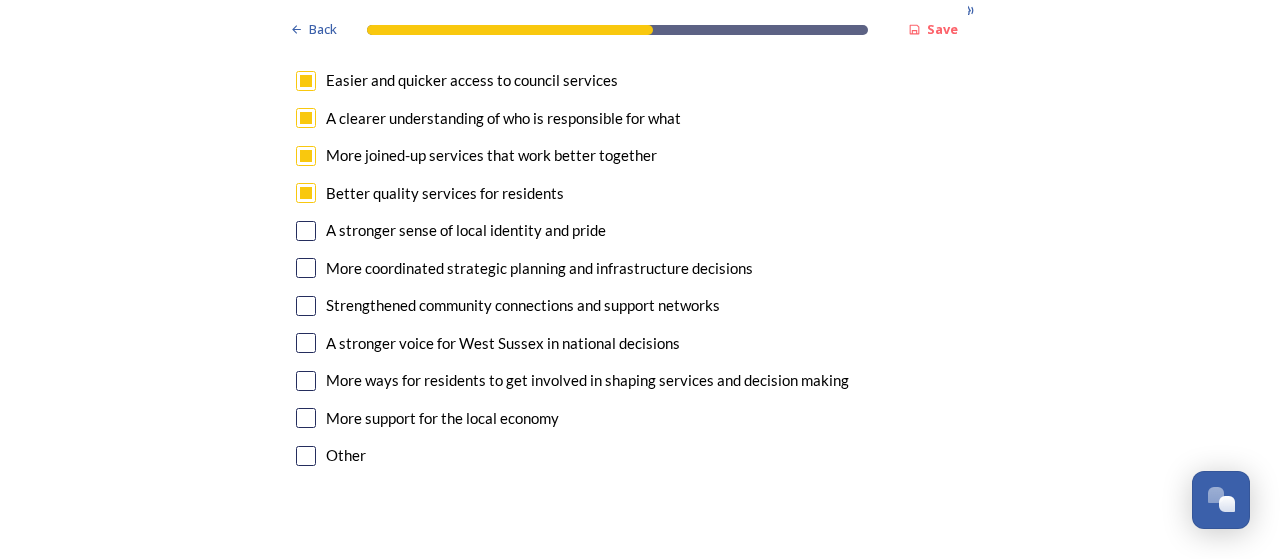 click at bounding box center (306, 268) 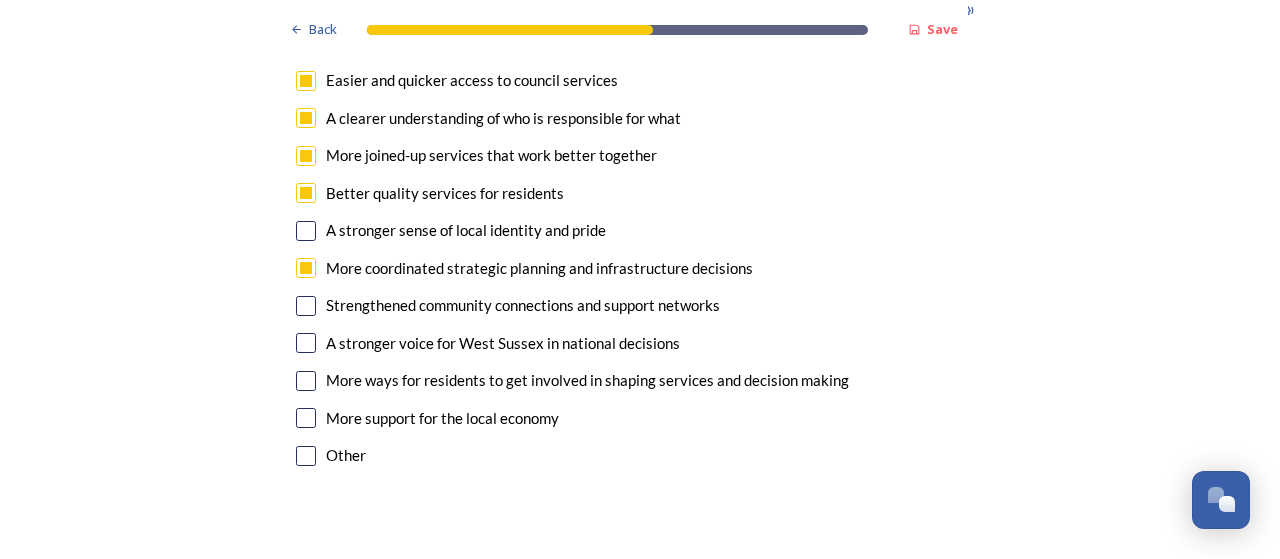 click at bounding box center (306, 306) 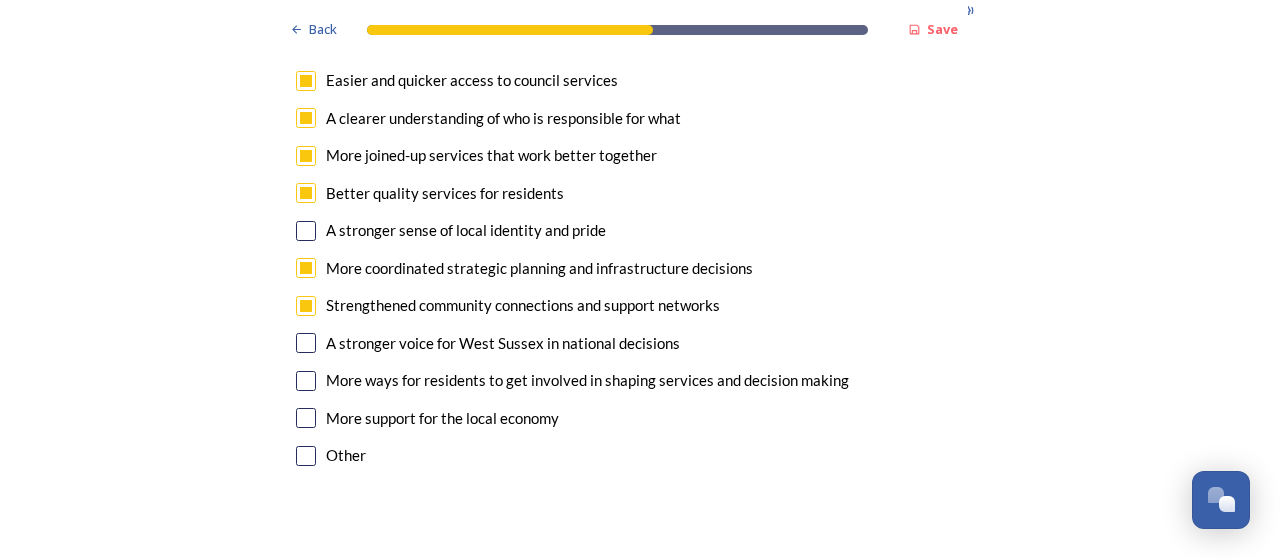 click at bounding box center [306, 343] 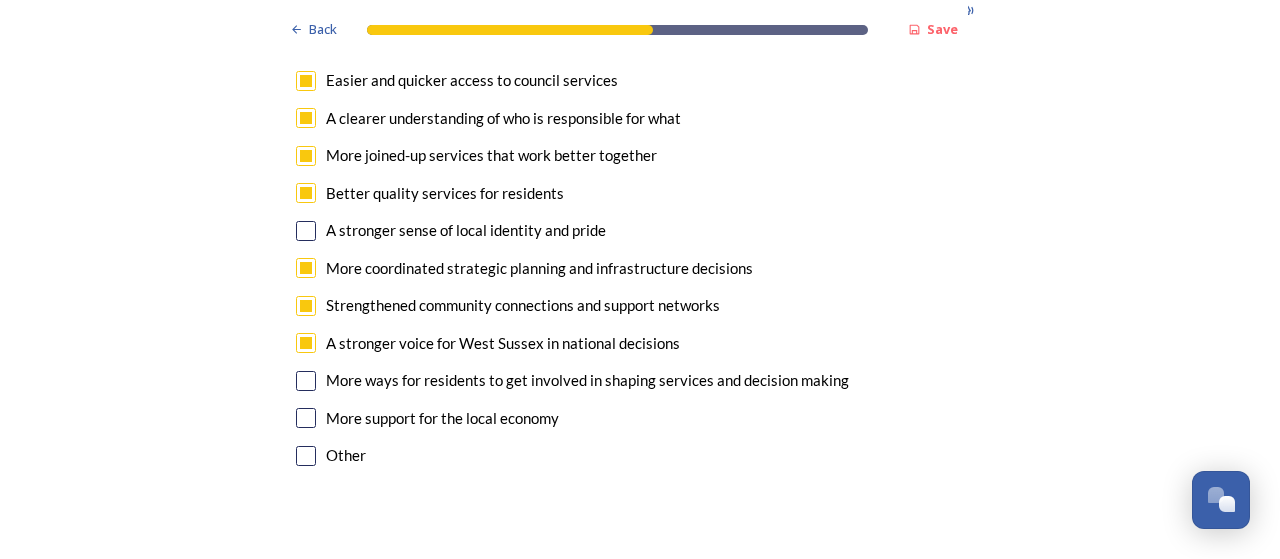 click at bounding box center [306, 381] 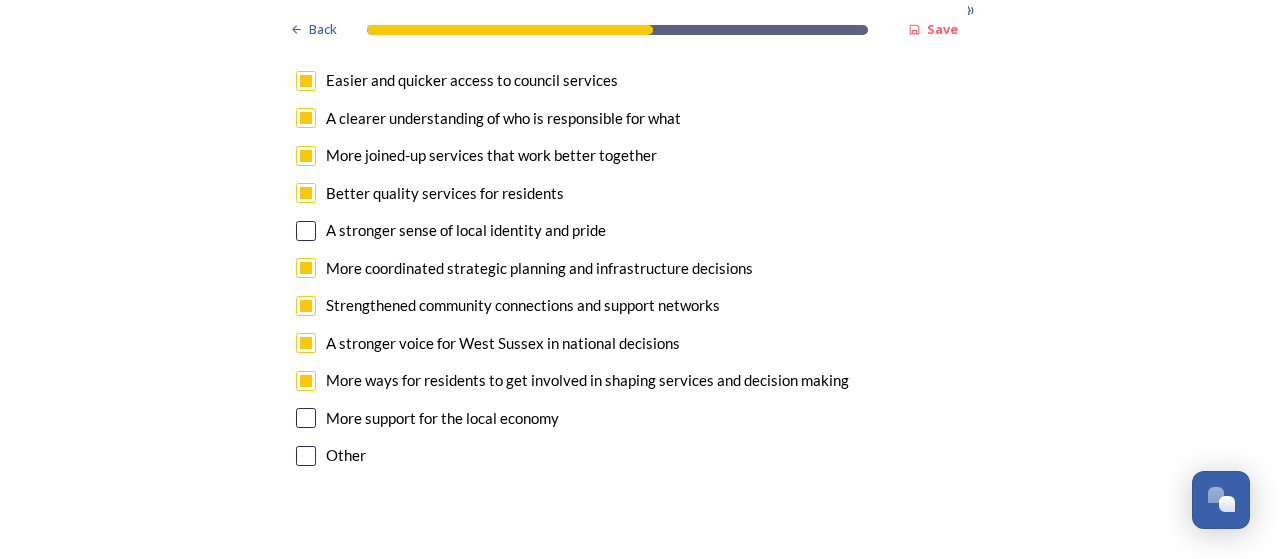 click at bounding box center (306, 418) 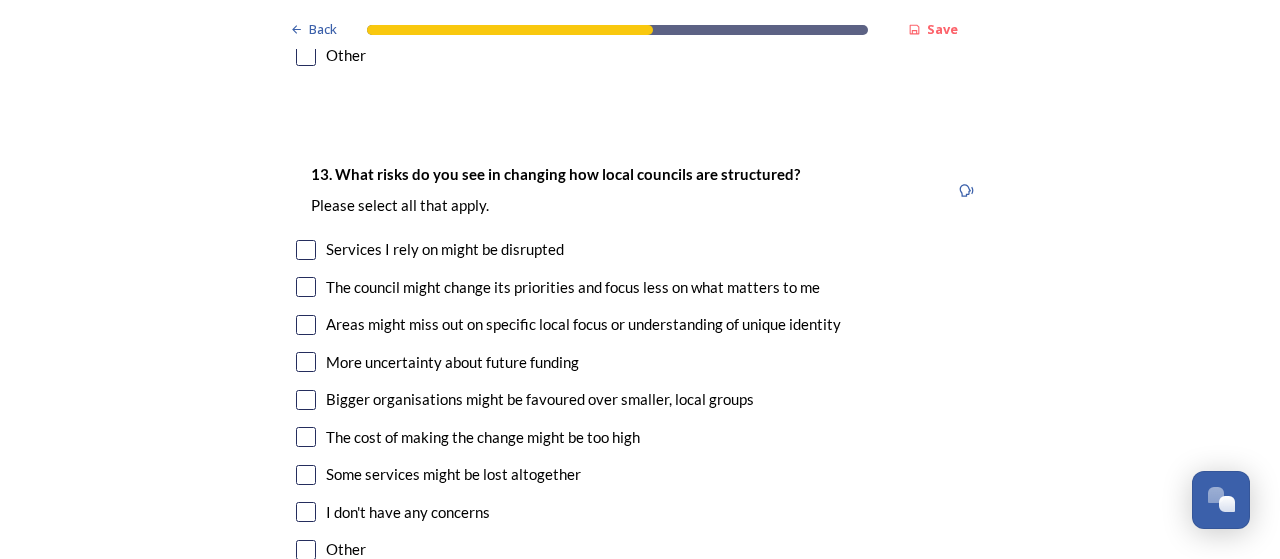 scroll, scrollTop: 4210, scrollLeft: 0, axis: vertical 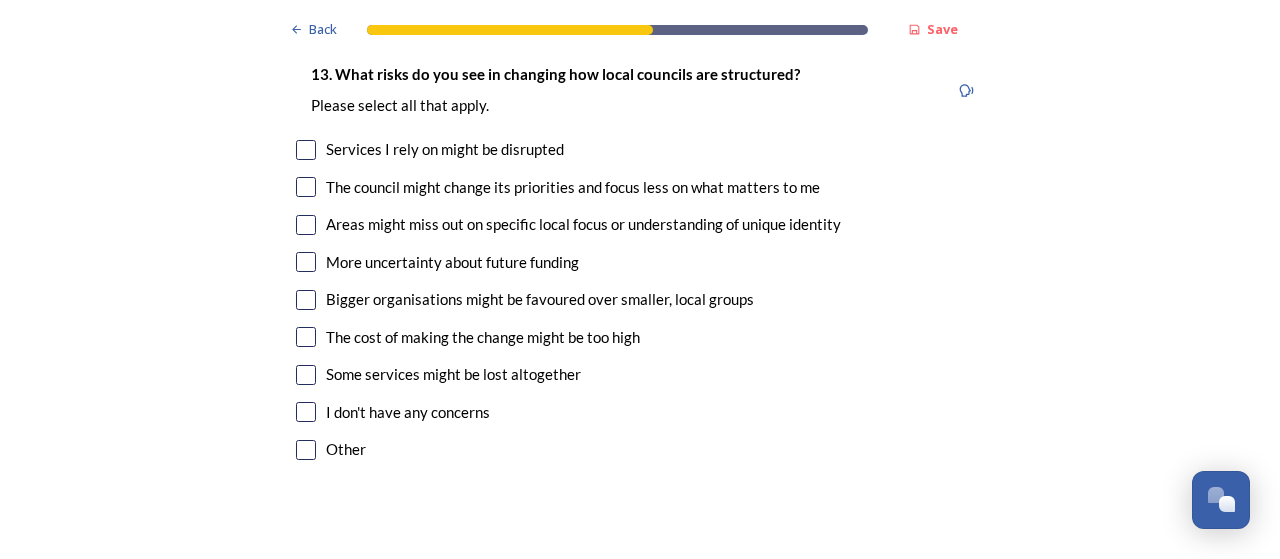 click at bounding box center (306, 150) 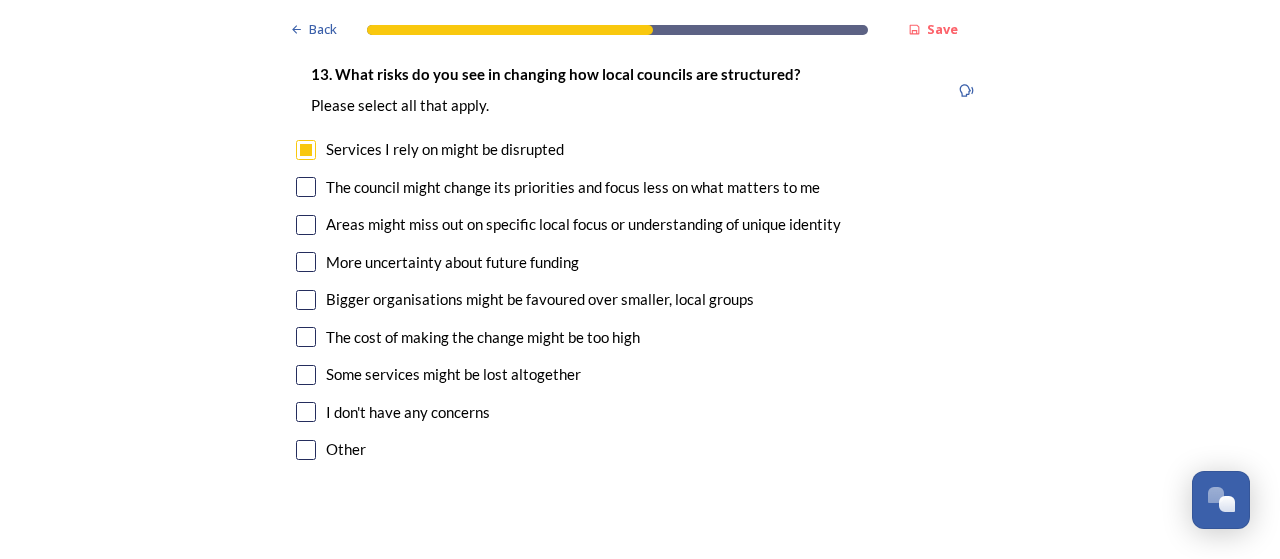 click at bounding box center [306, 187] 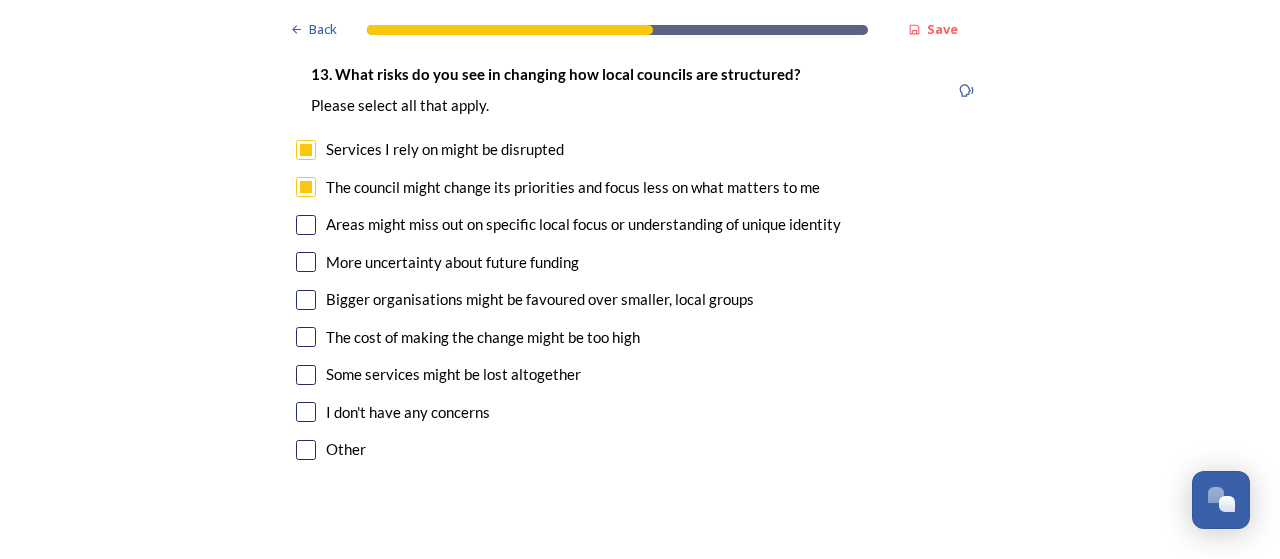 click at bounding box center (306, 225) 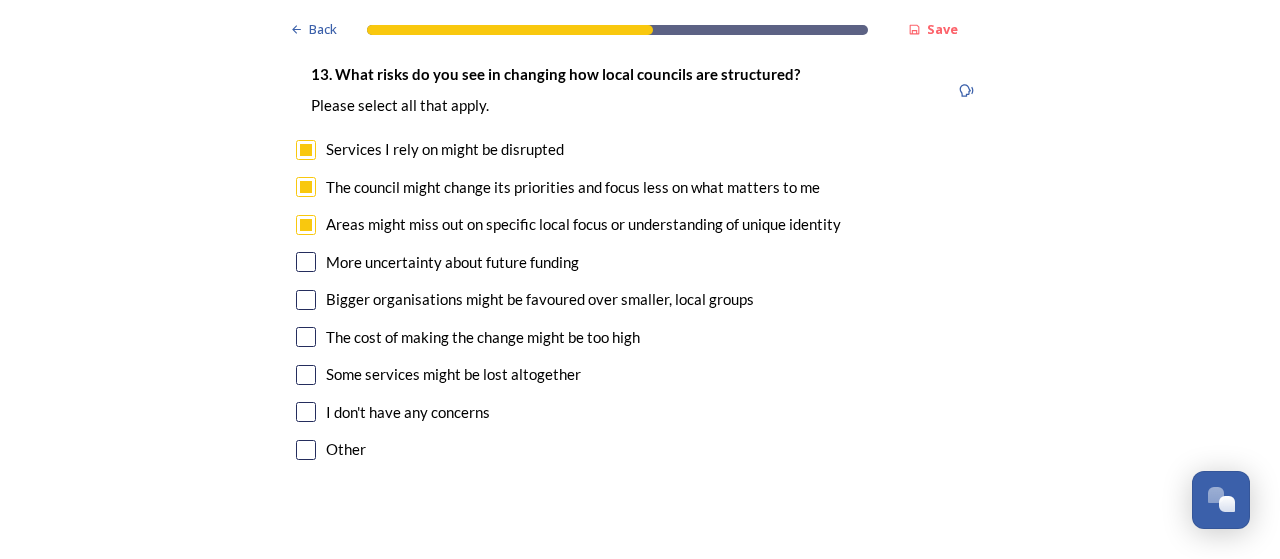 click at bounding box center [306, 262] 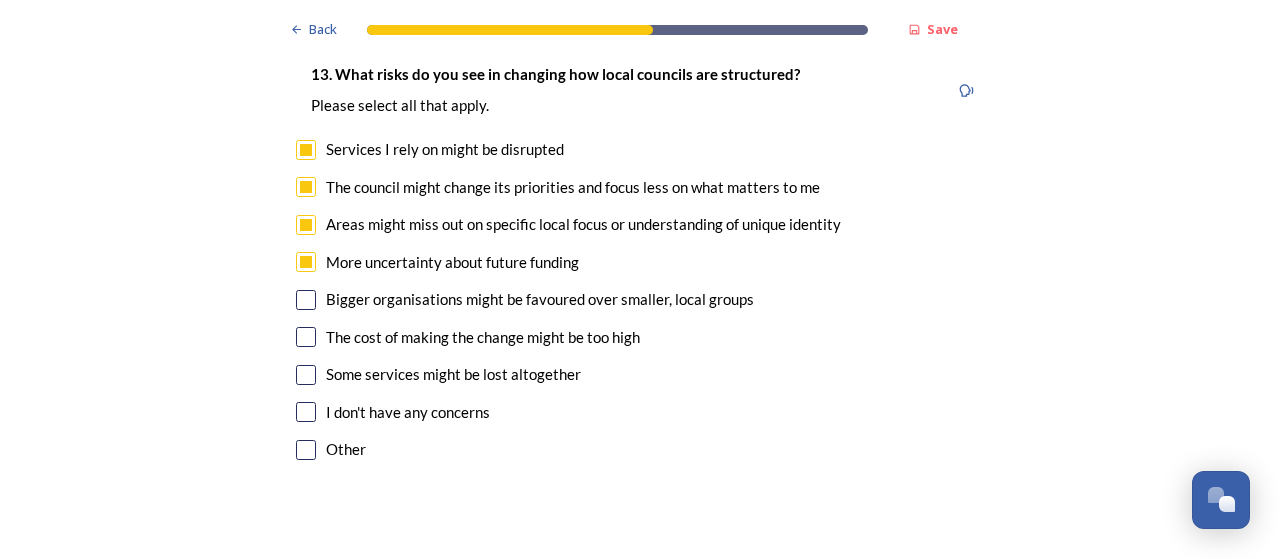 click at bounding box center [306, 300] 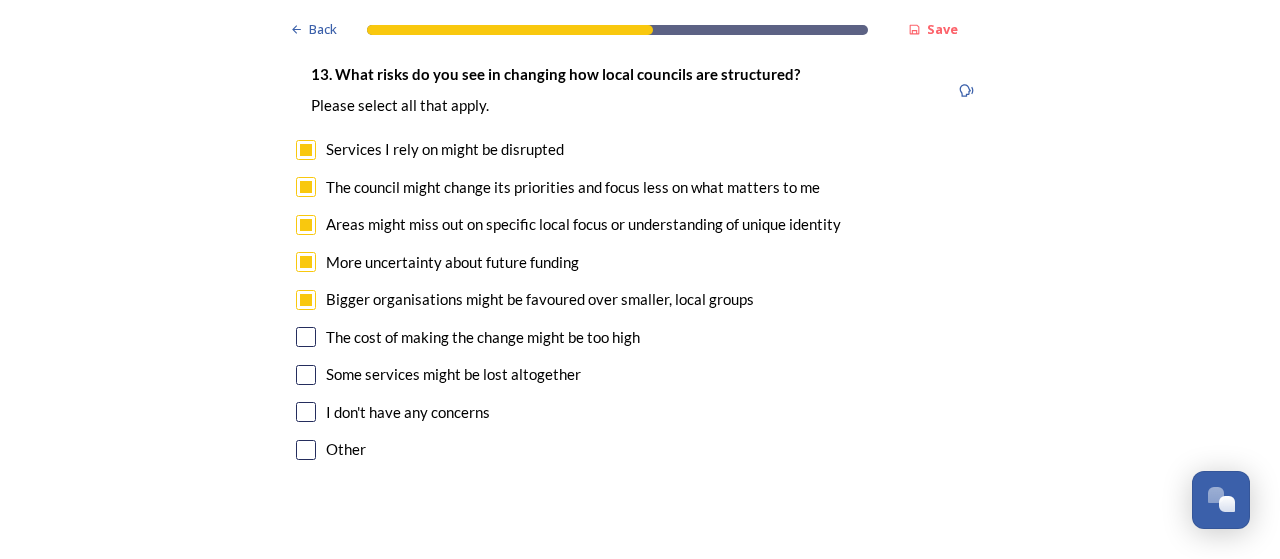 click at bounding box center (306, 337) 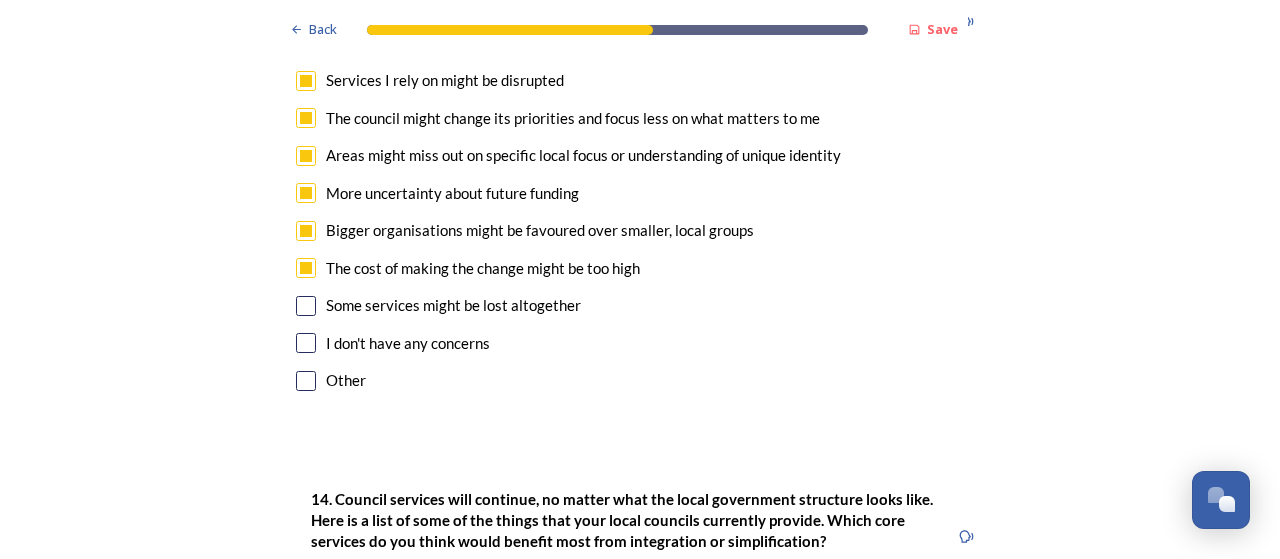 scroll, scrollTop: 4310, scrollLeft: 0, axis: vertical 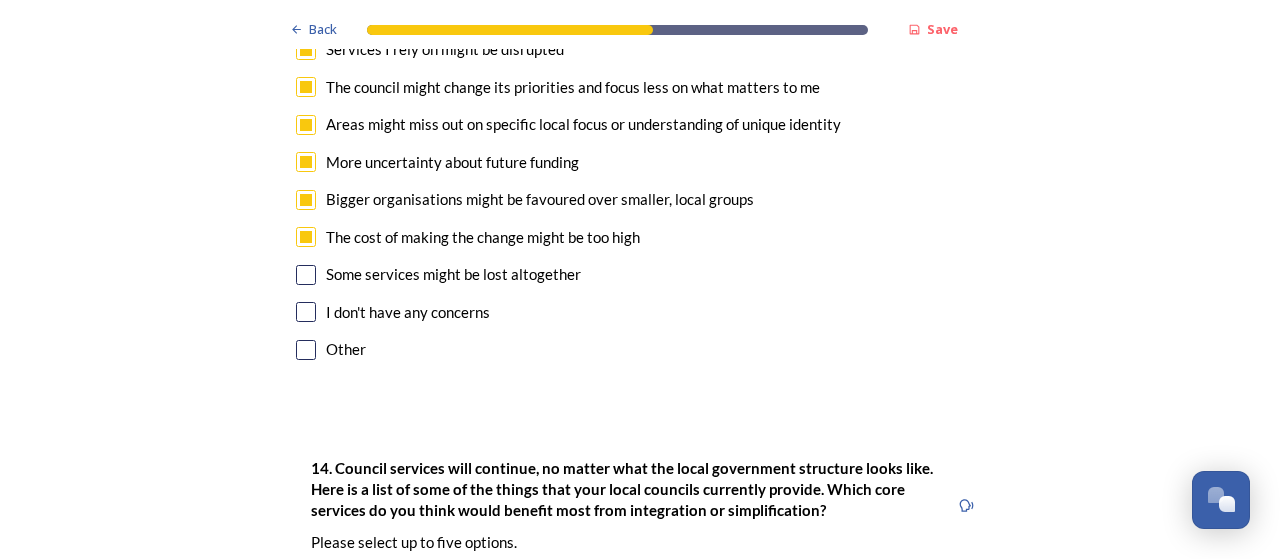 click at bounding box center [306, 350] 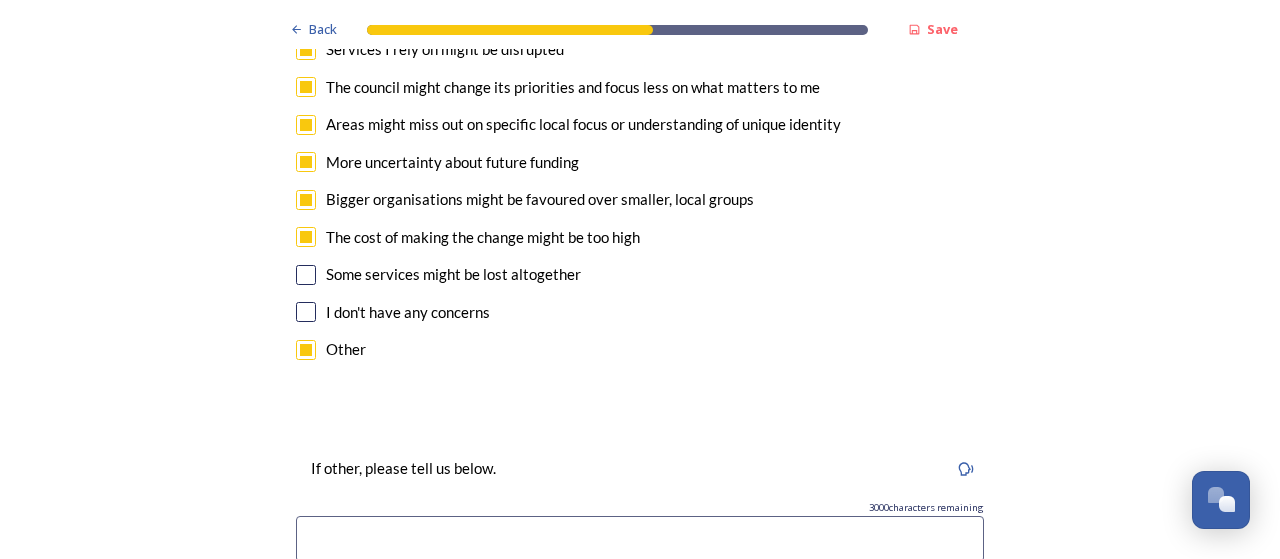 click at bounding box center [640, 539] 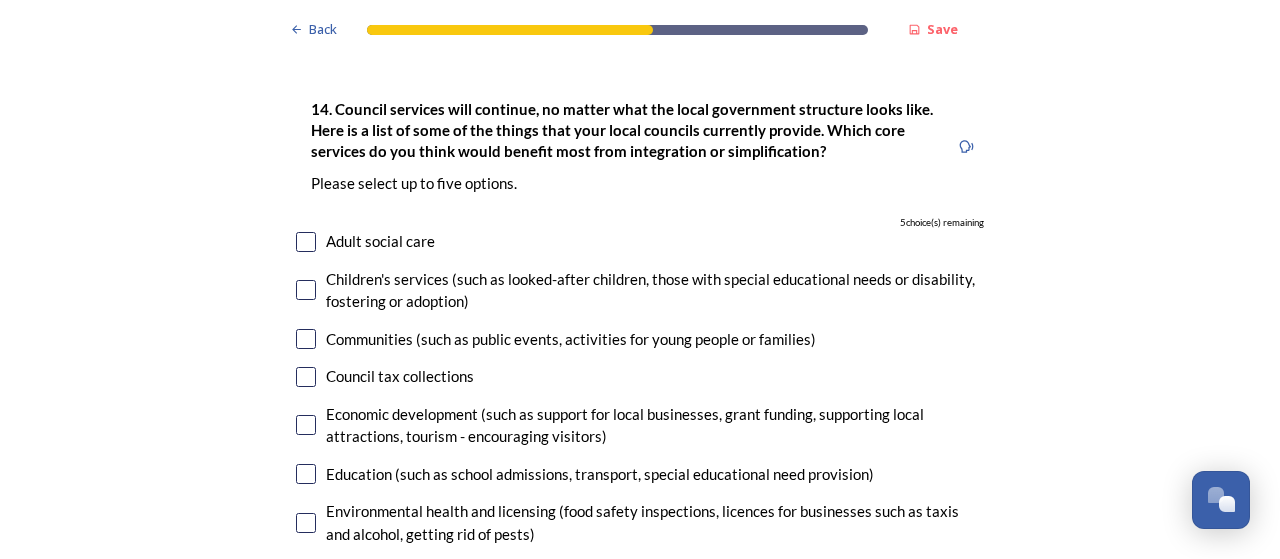 scroll, scrollTop: 4910, scrollLeft: 0, axis: vertical 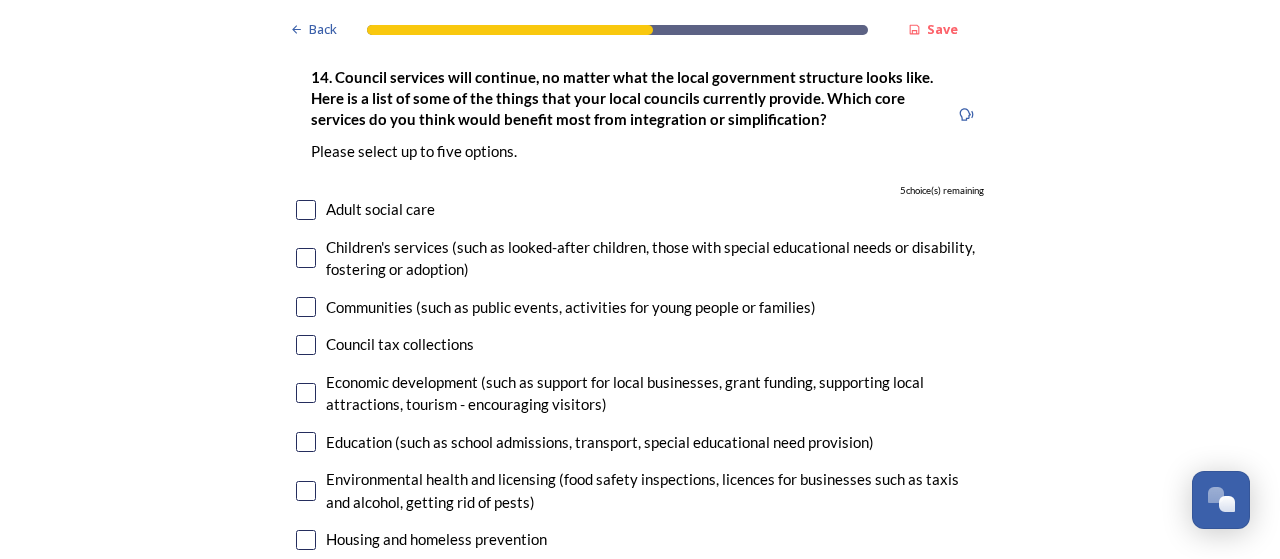 type on "Border communities may feel even more disconnected" 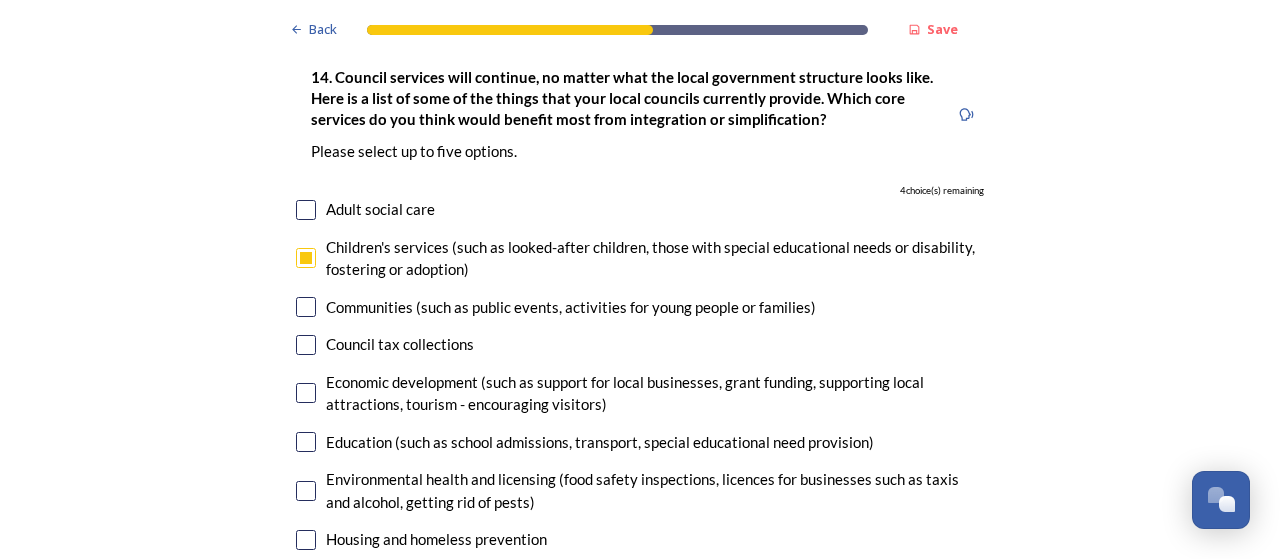 click at bounding box center [306, 210] 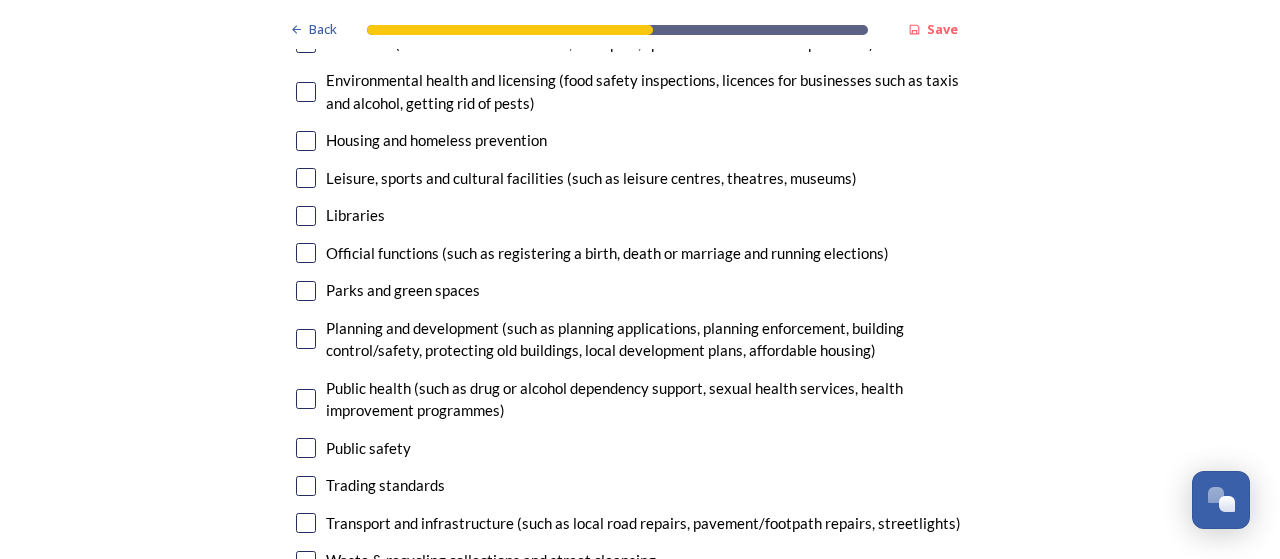 scroll, scrollTop: 5310, scrollLeft: 0, axis: vertical 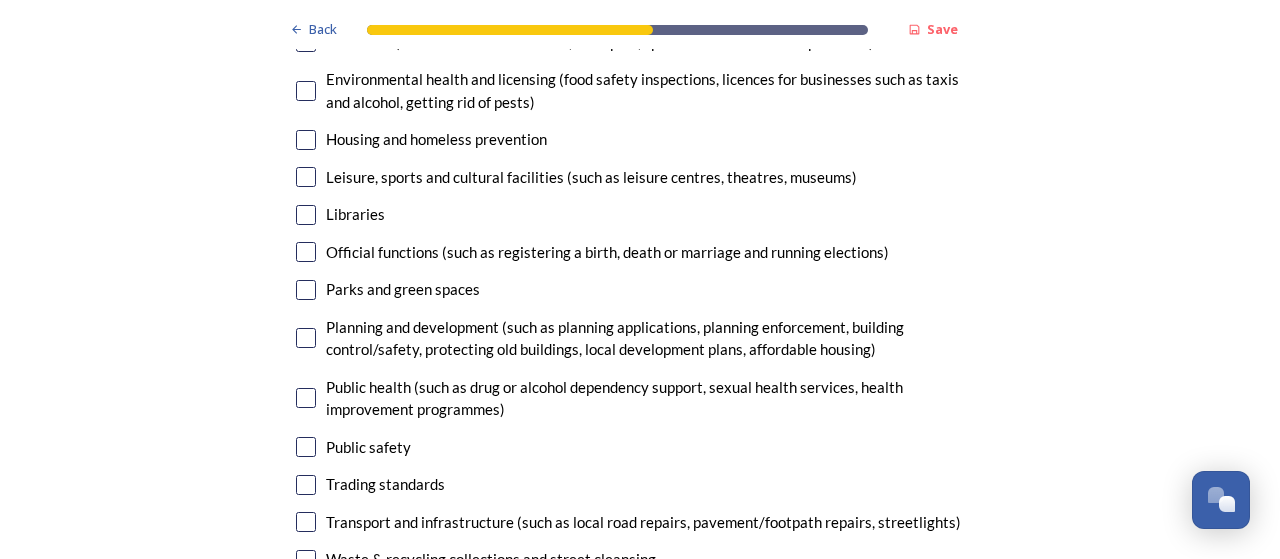 click at bounding box center [306, 140] 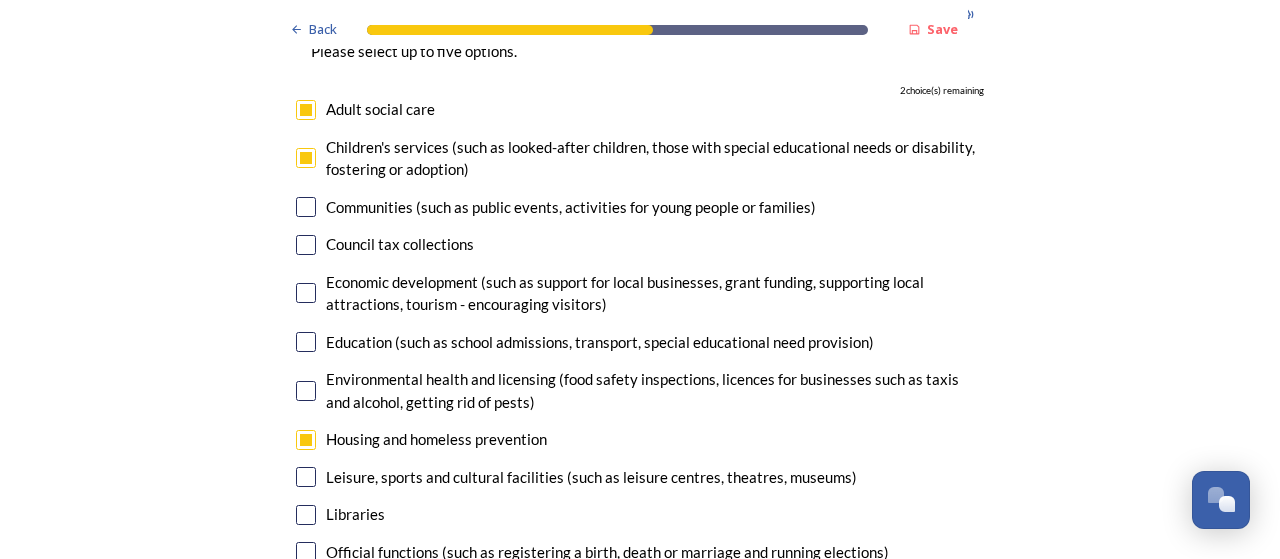 scroll, scrollTop: 4910, scrollLeft: 0, axis: vertical 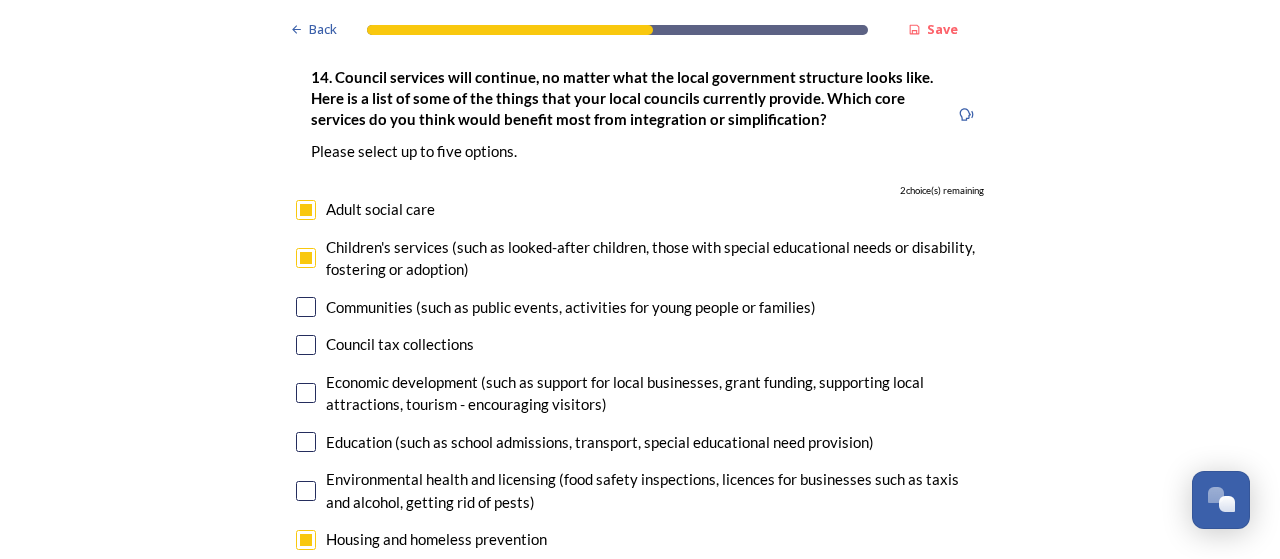 click at bounding box center [306, 393] 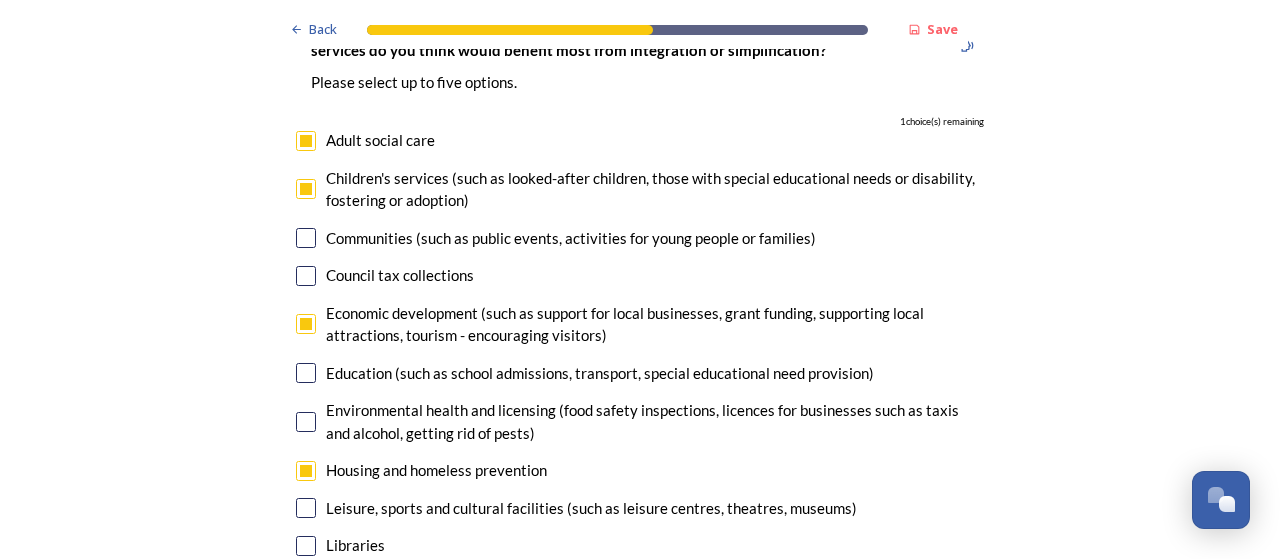 scroll, scrollTop: 5010, scrollLeft: 0, axis: vertical 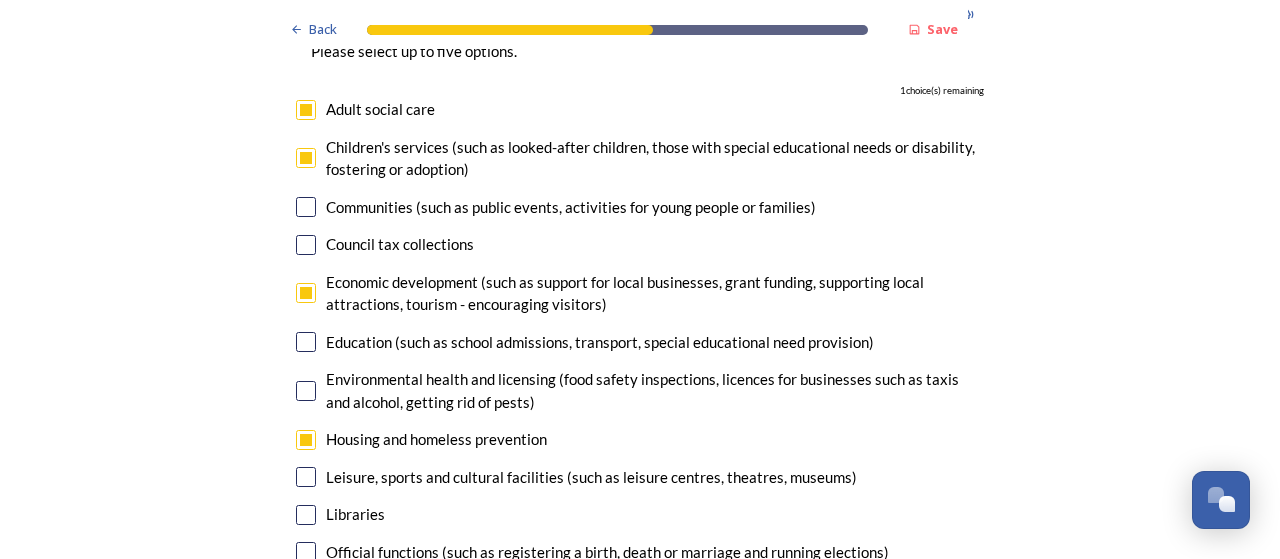 click at bounding box center [306, 342] 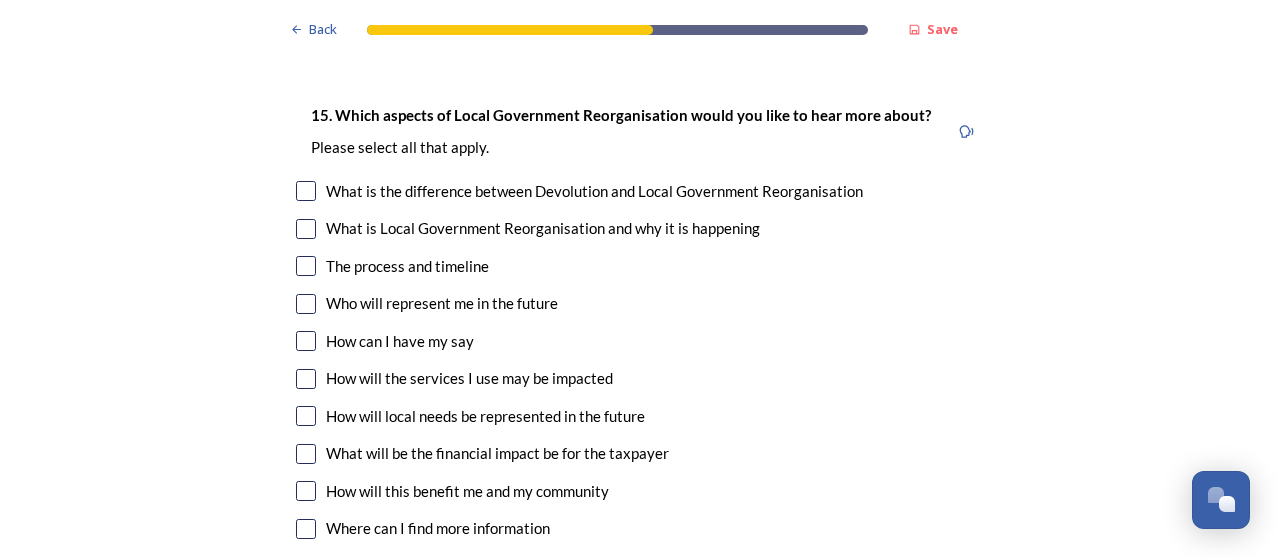 scroll, scrollTop: 6010, scrollLeft: 0, axis: vertical 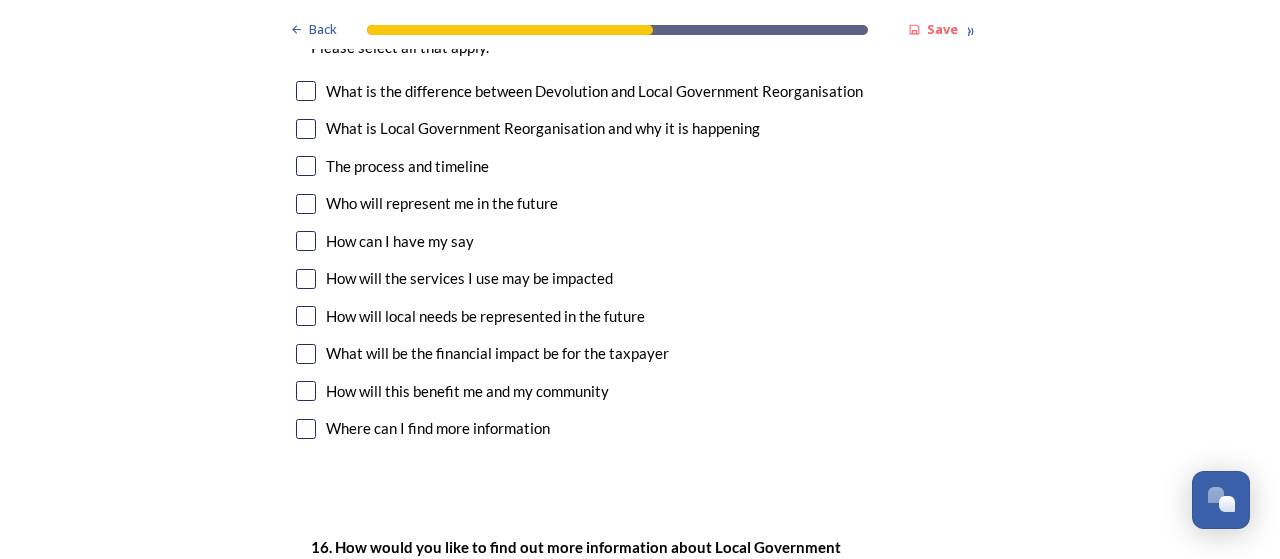 click at bounding box center (306, 166) 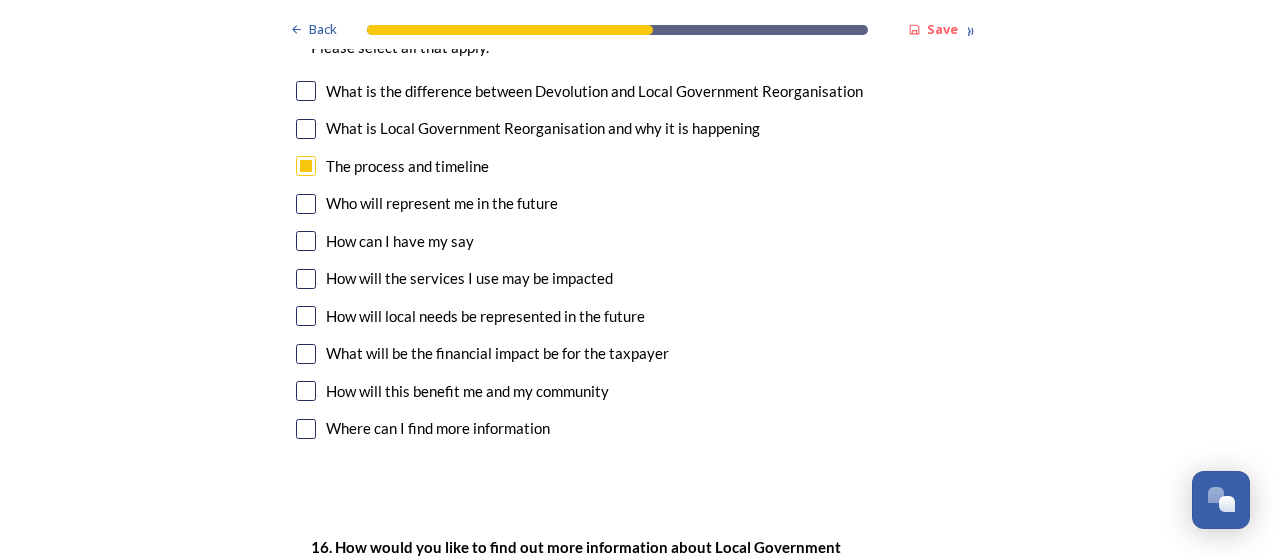 click at bounding box center [306, 241] 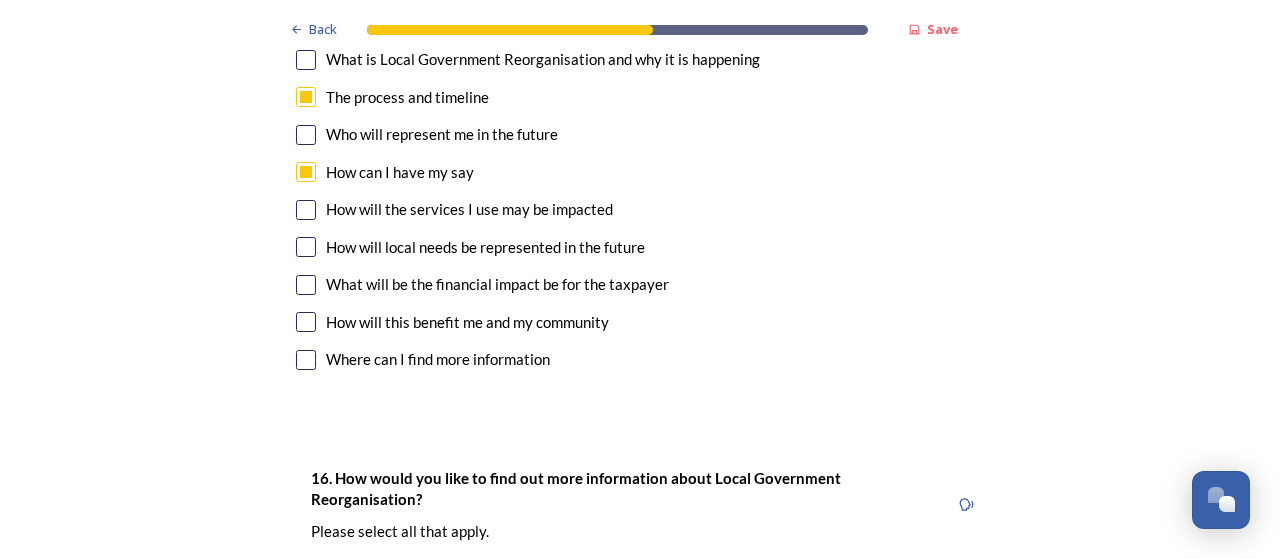 scroll, scrollTop: 6110, scrollLeft: 0, axis: vertical 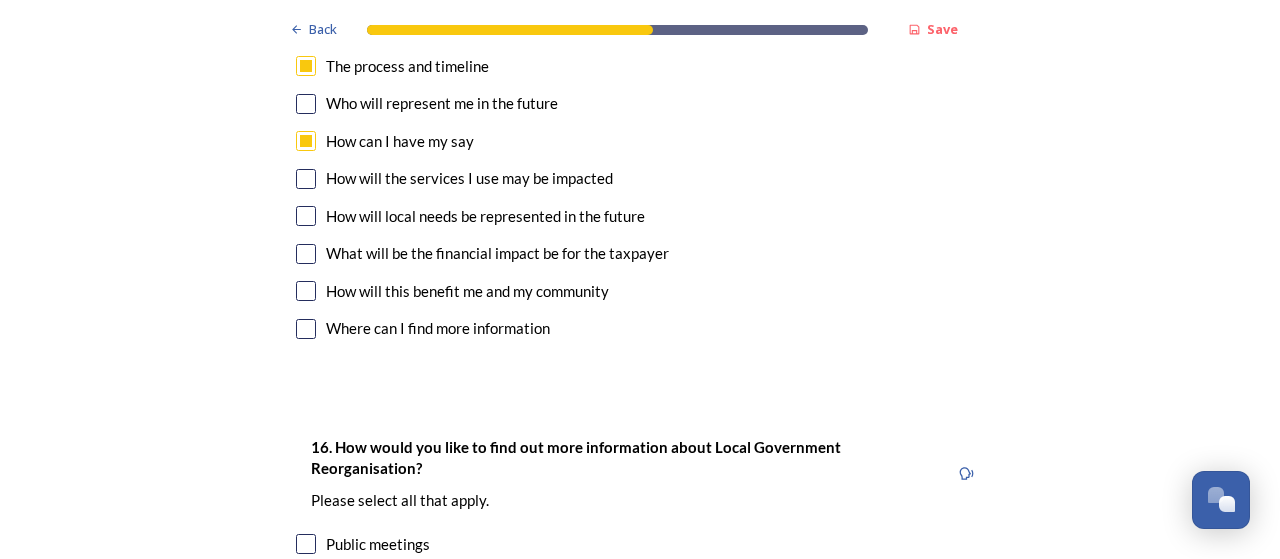 click at bounding box center (306, 216) 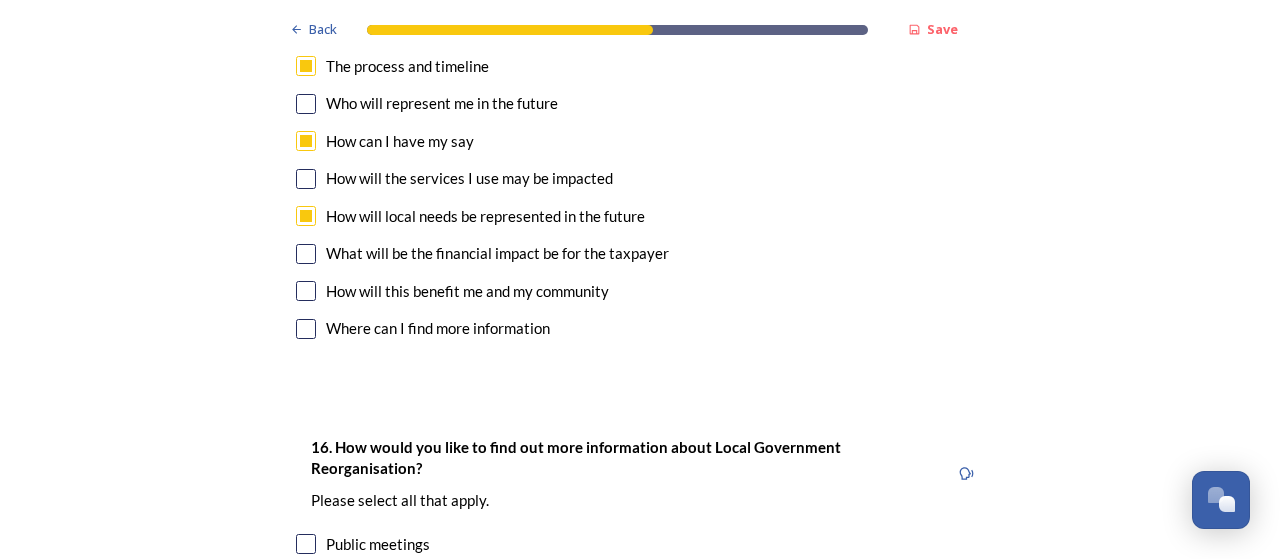 click at bounding box center (306, 254) 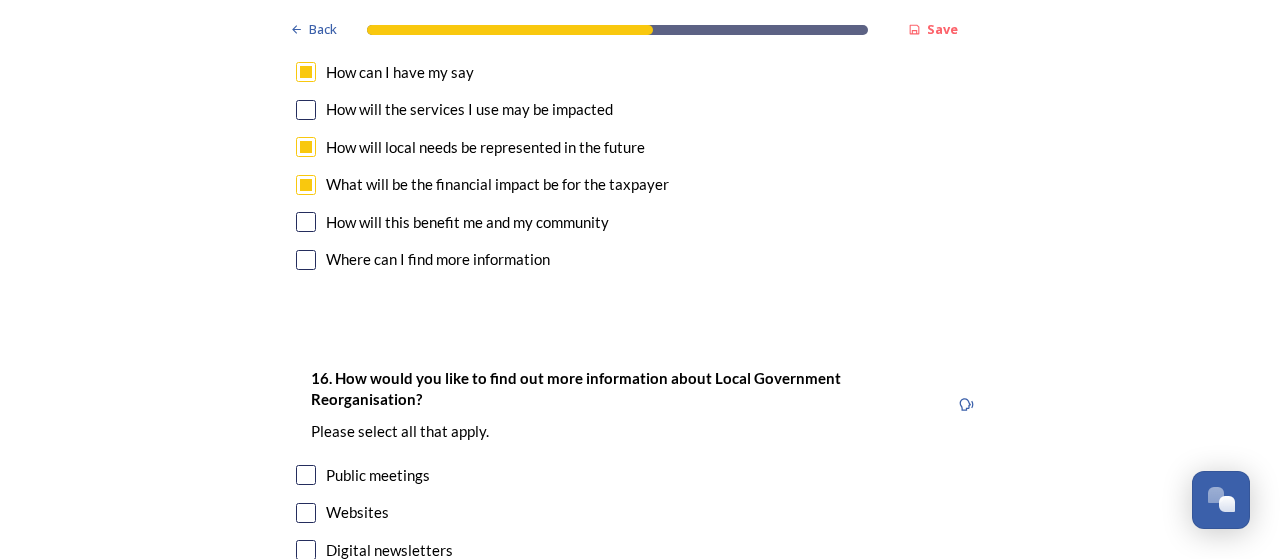 scroll, scrollTop: 6210, scrollLeft: 0, axis: vertical 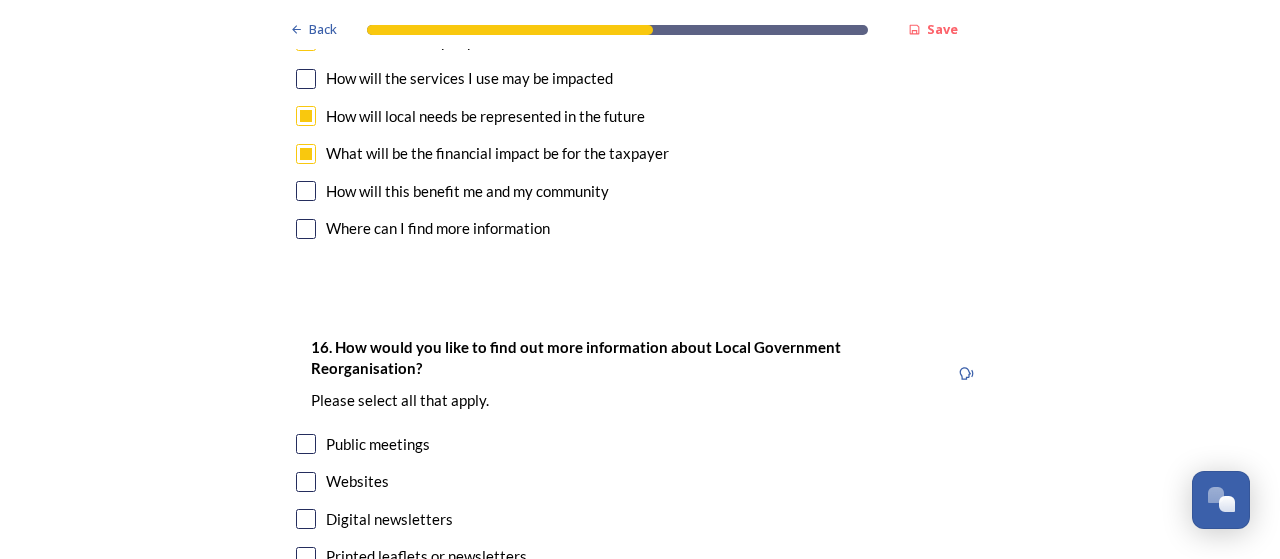 click at bounding box center [306, 191] 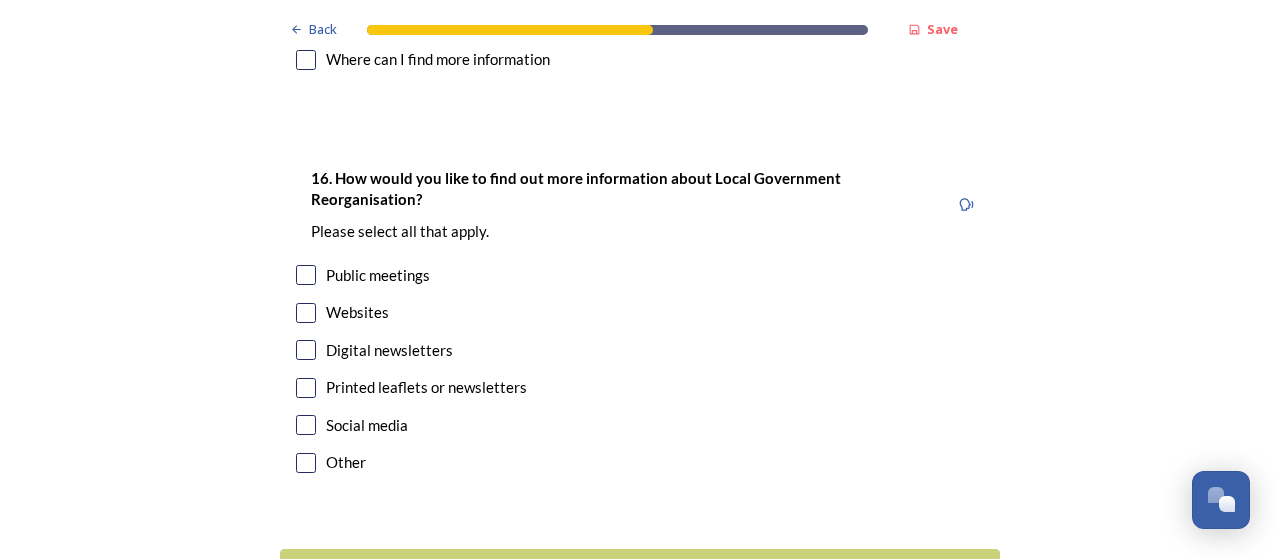 scroll, scrollTop: 6410, scrollLeft: 0, axis: vertical 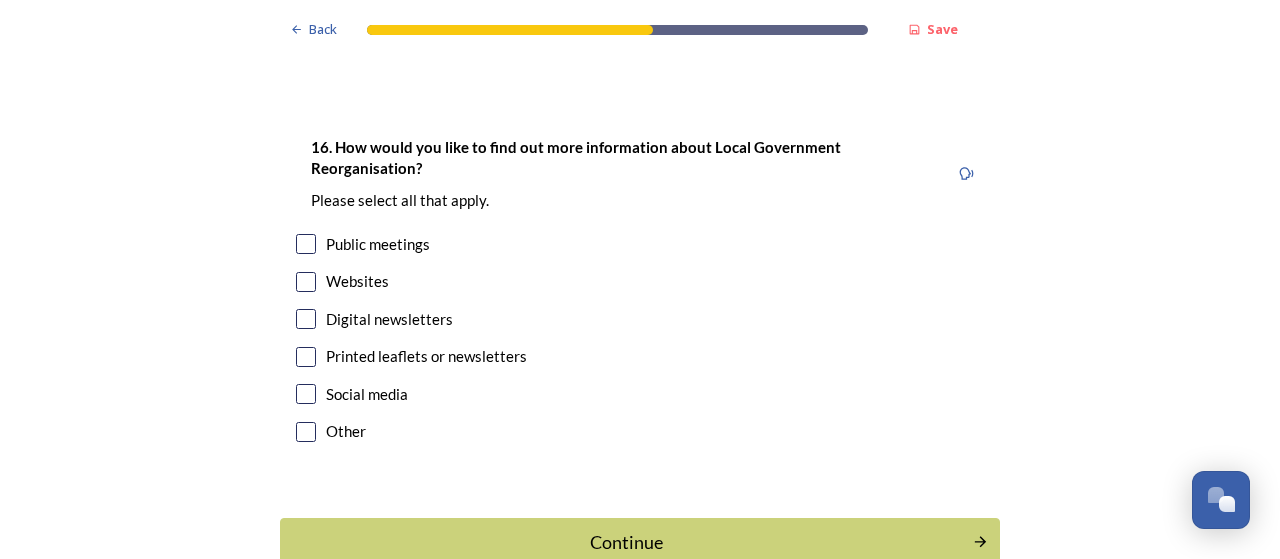 click at bounding box center [306, 244] 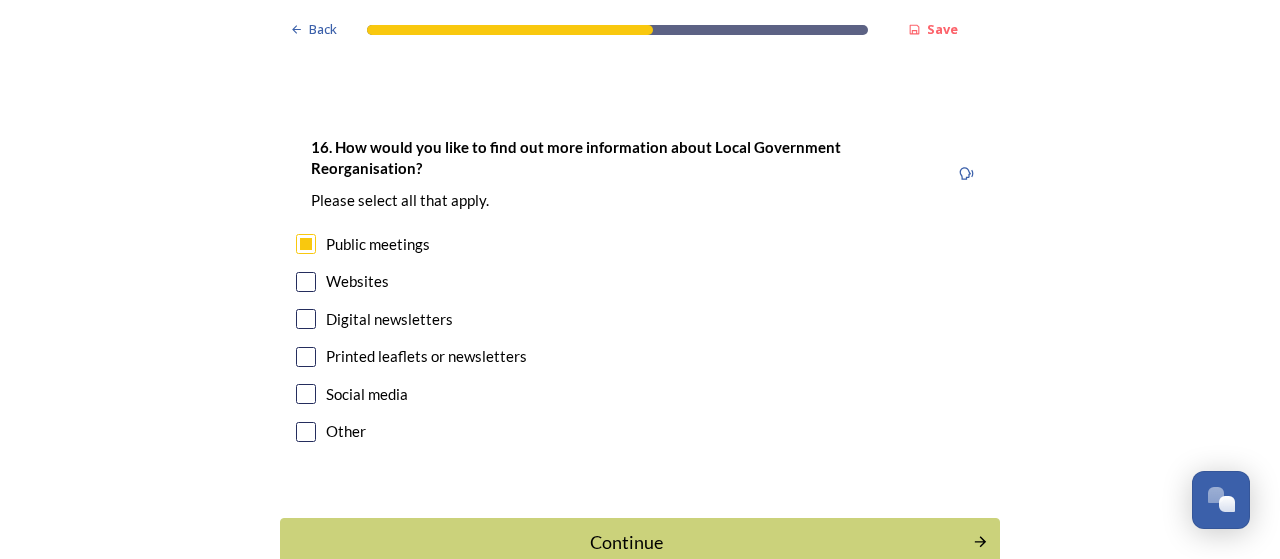 click at bounding box center [306, 319] 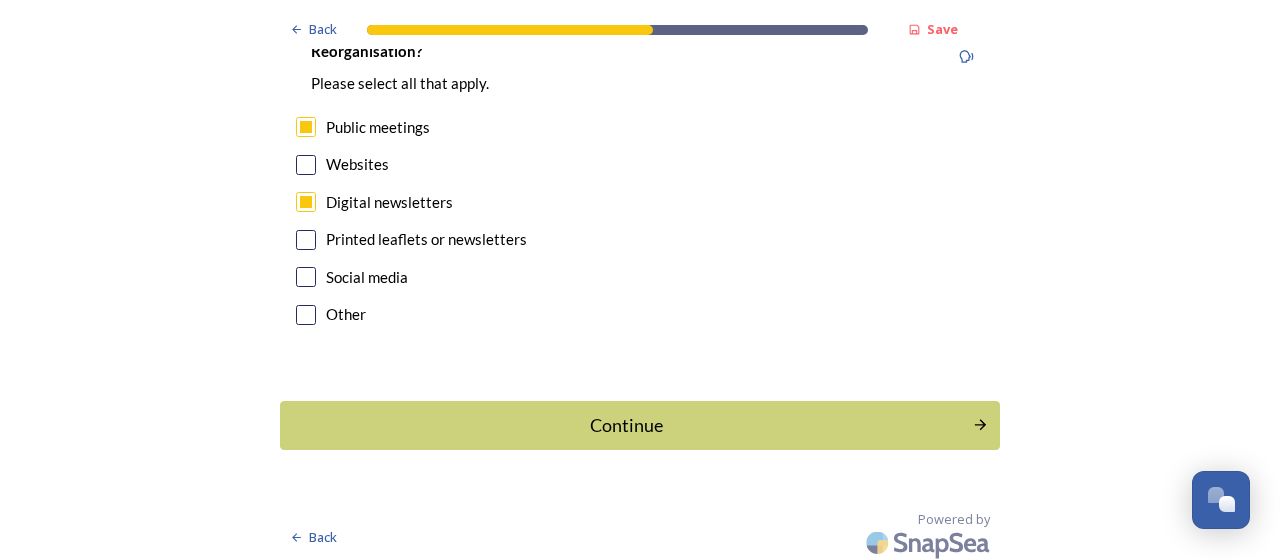 scroll, scrollTop: 6532, scrollLeft: 0, axis: vertical 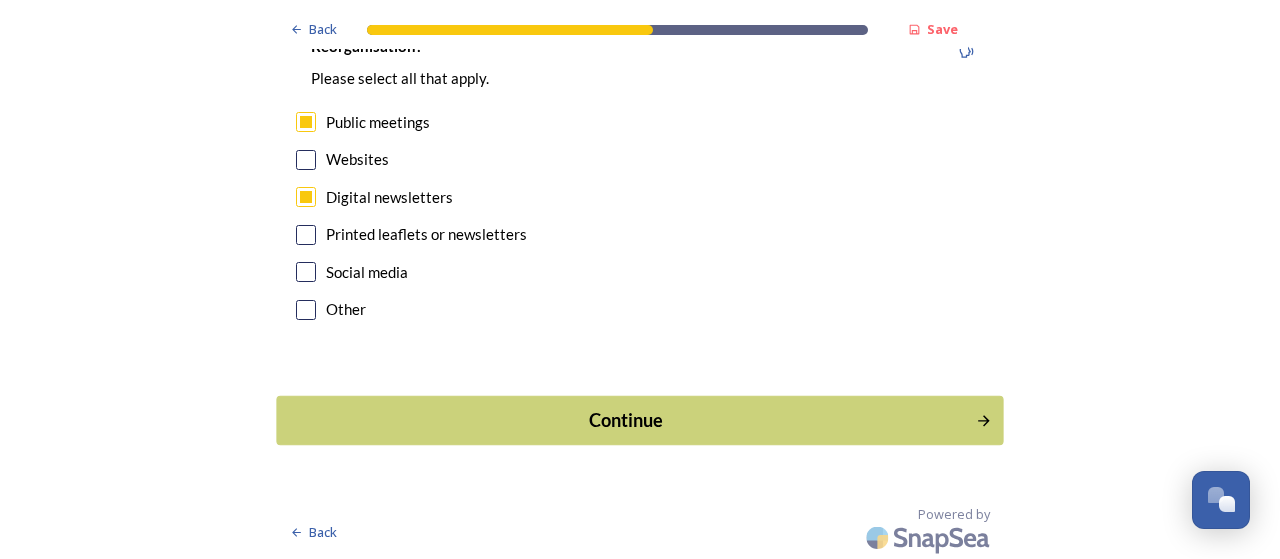 click on "Continue" at bounding box center (626, 420) 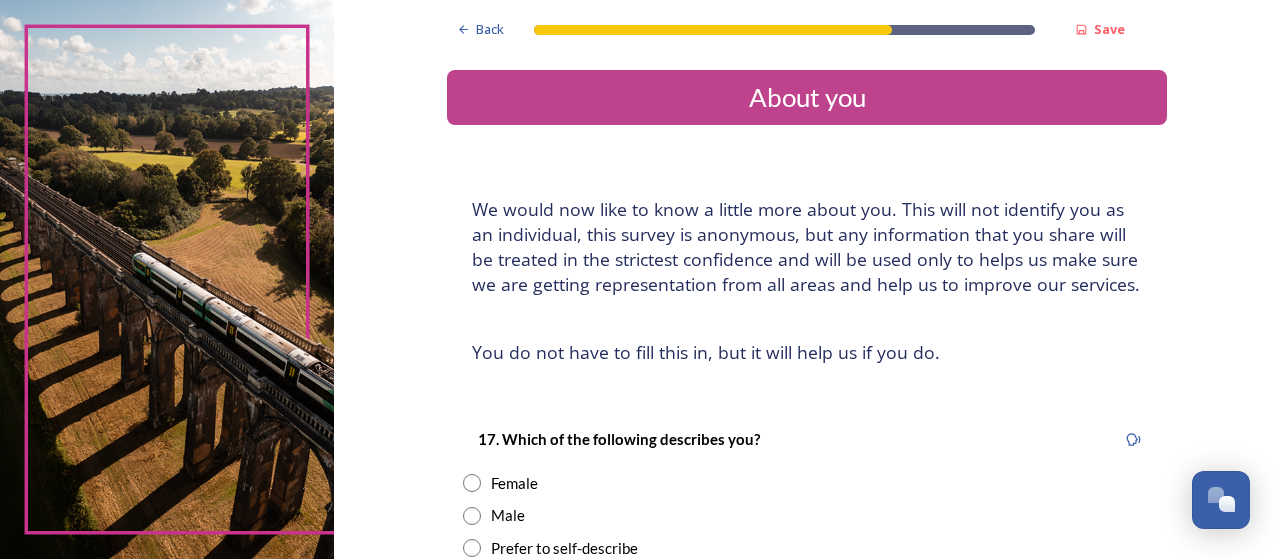 scroll, scrollTop: 200, scrollLeft: 0, axis: vertical 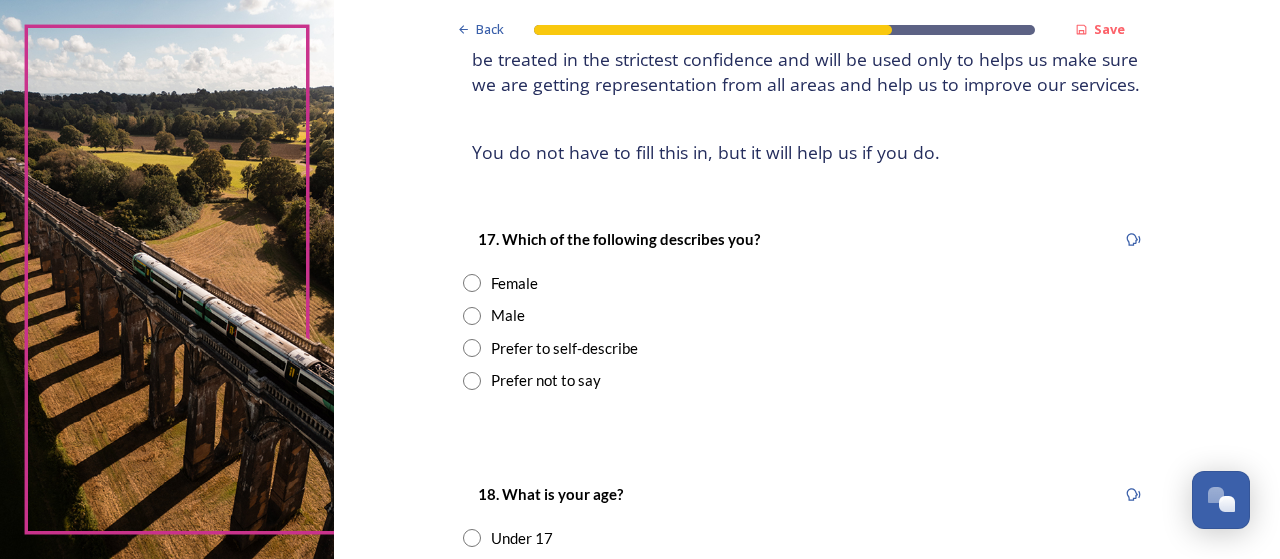 click on "Female" at bounding box center [514, 283] 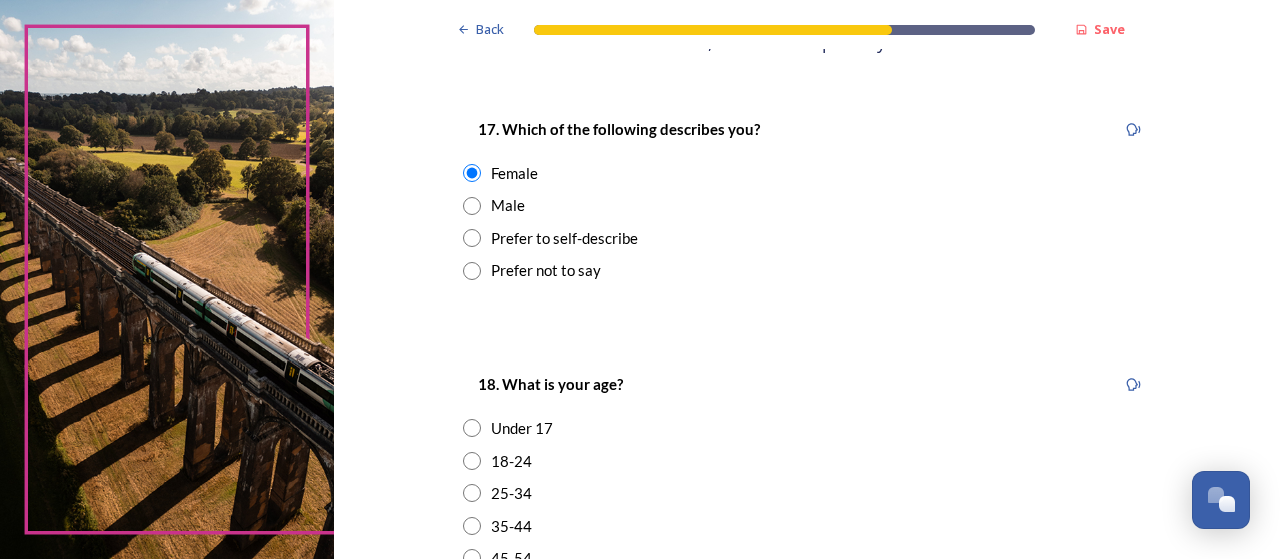 scroll, scrollTop: 500, scrollLeft: 0, axis: vertical 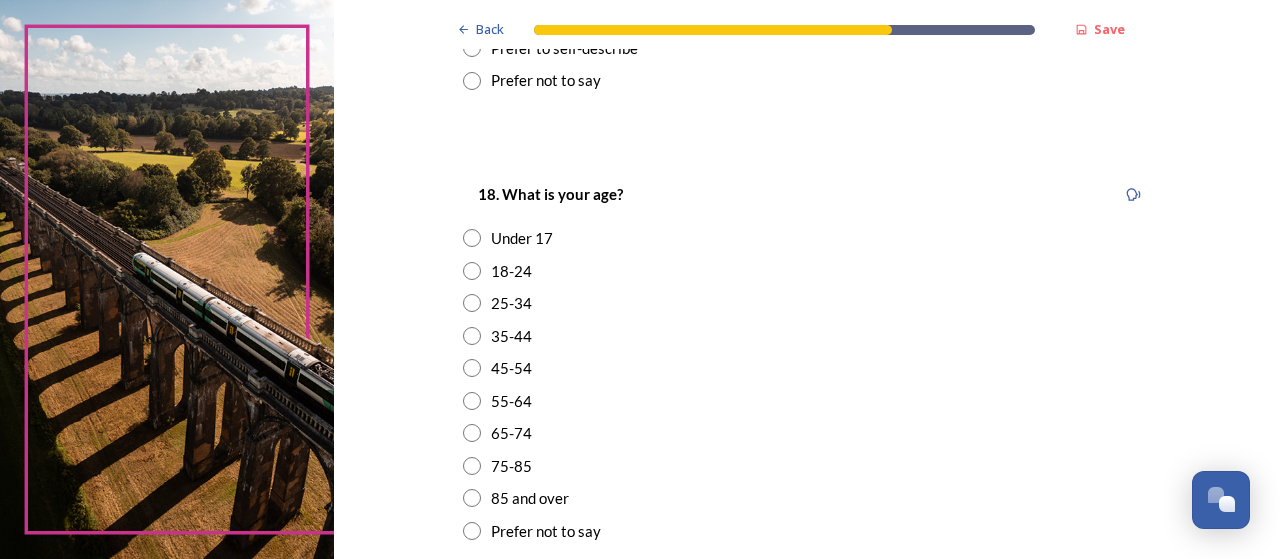 click at bounding box center [472, 368] 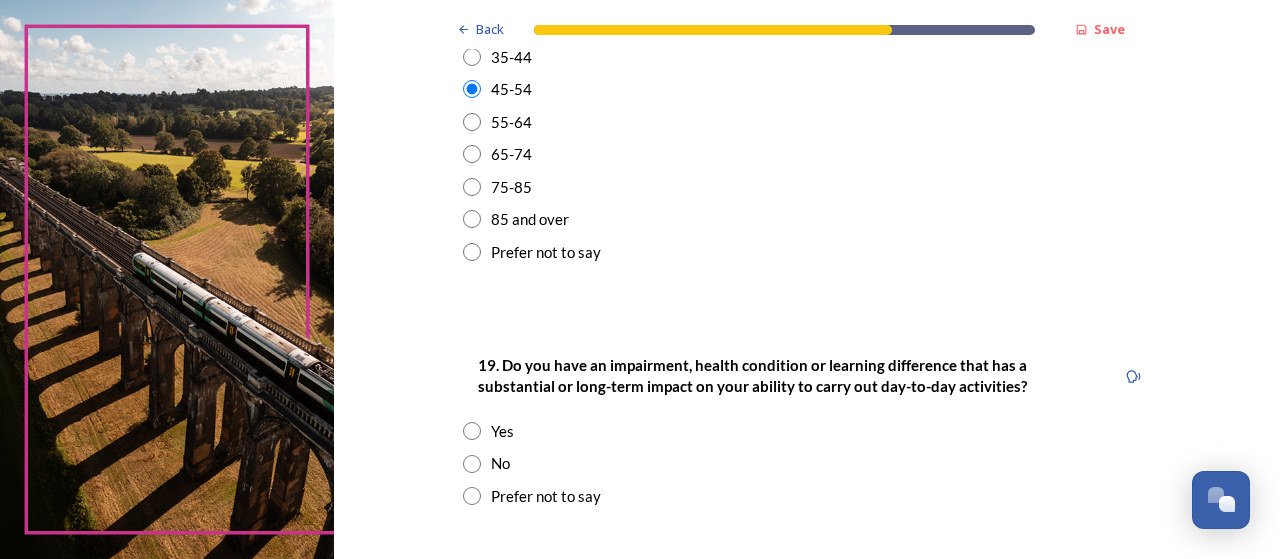 scroll, scrollTop: 900, scrollLeft: 0, axis: vertical 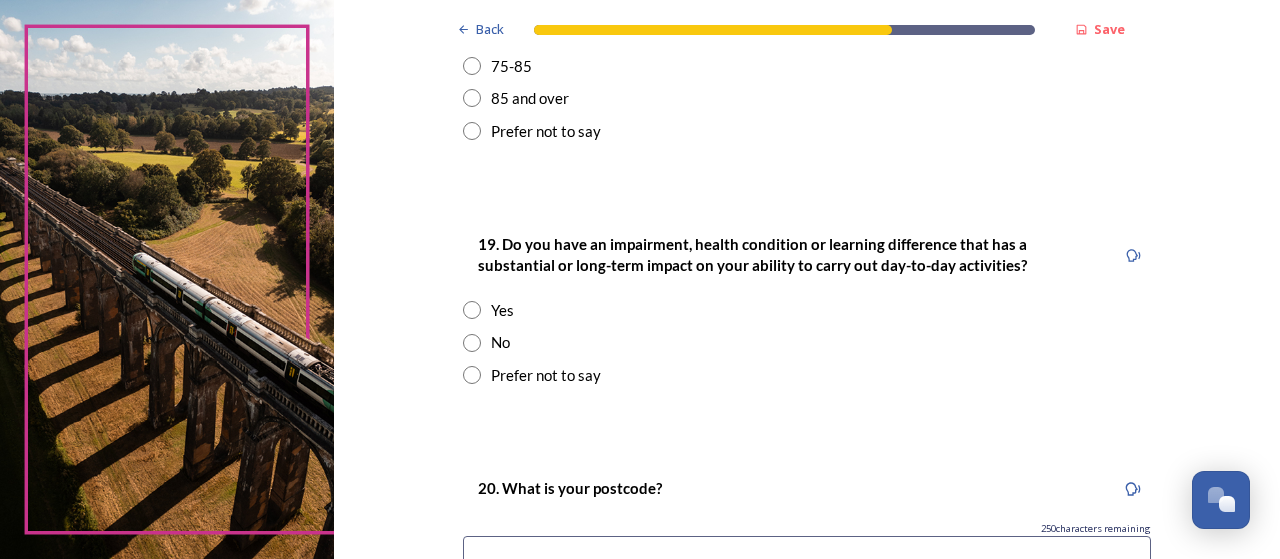 click at bounding box center [472, 343] 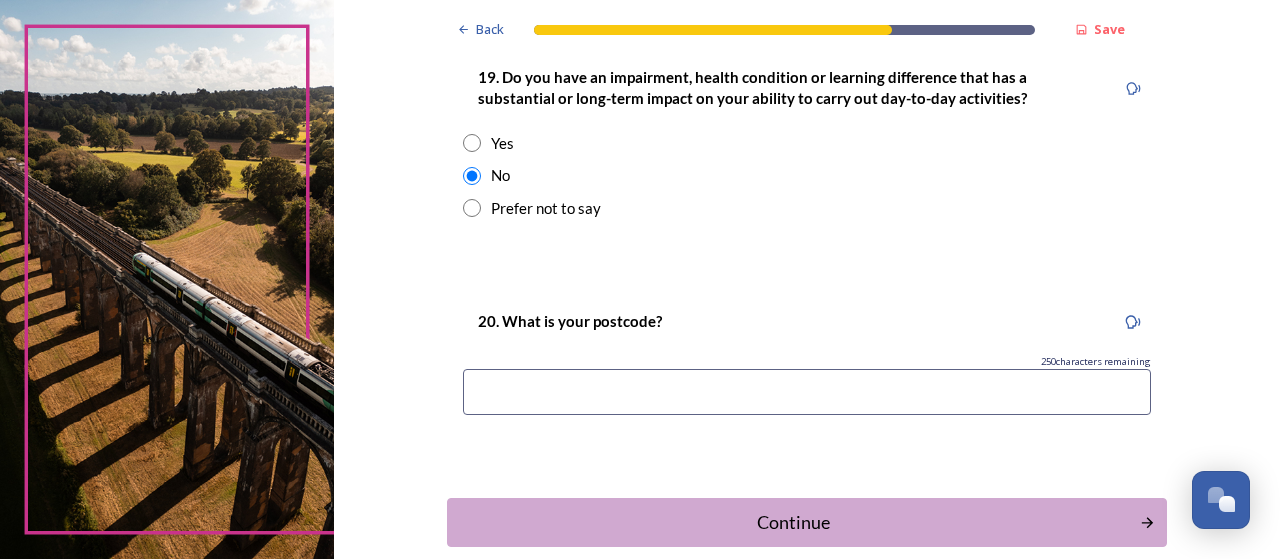 scroll, scrollTop: 1100, scrollLeft: 0, axis: vertical 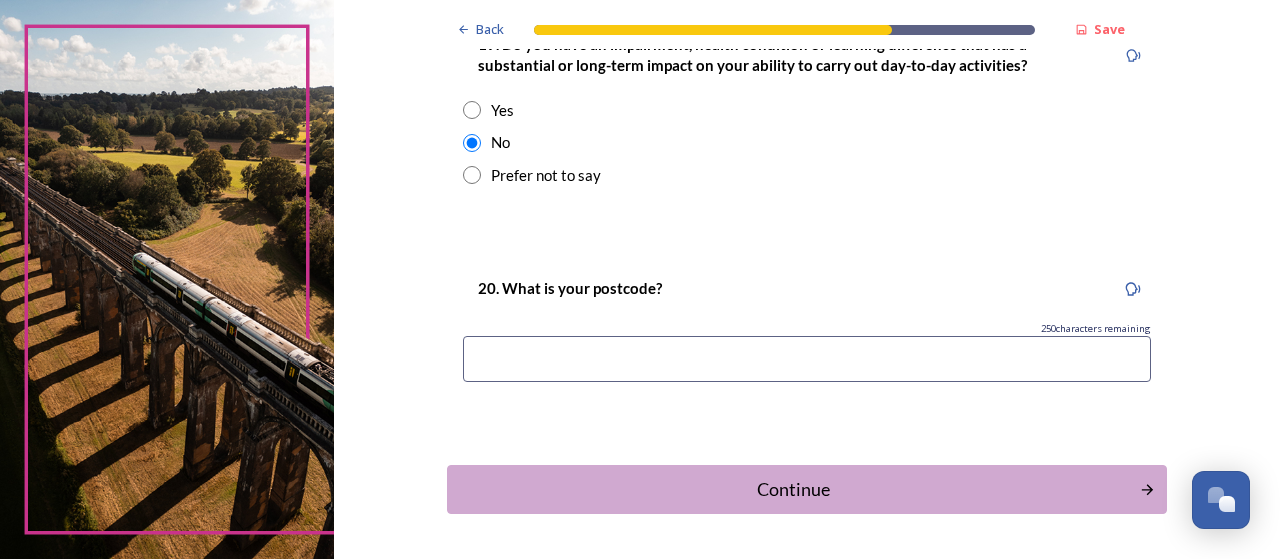 click at bounding box center [807, 359] 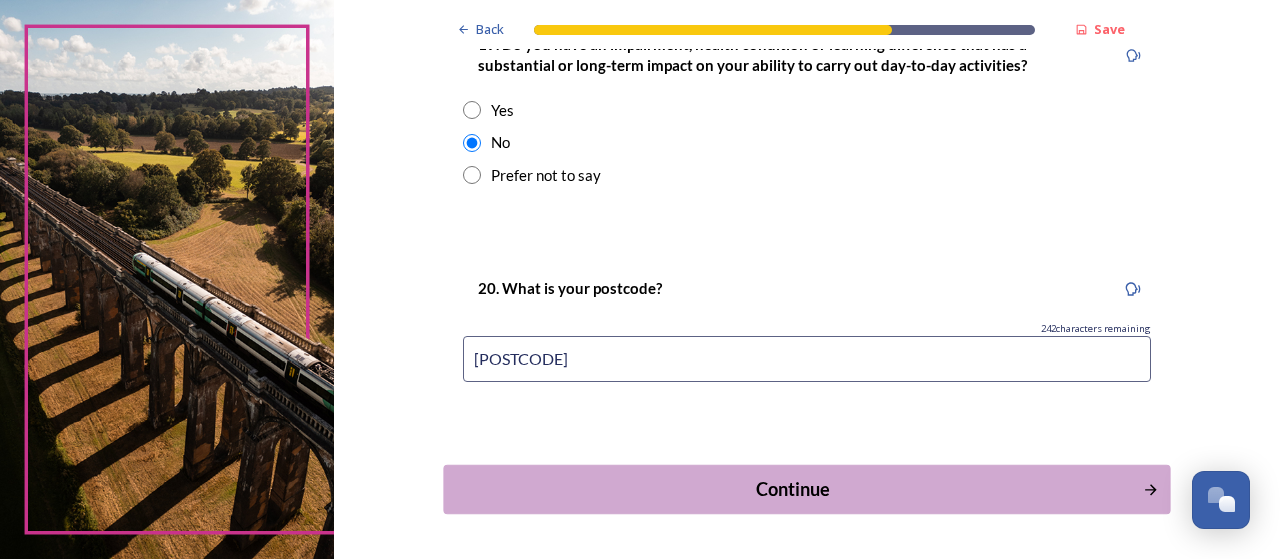 type on "[POSTCODE]" 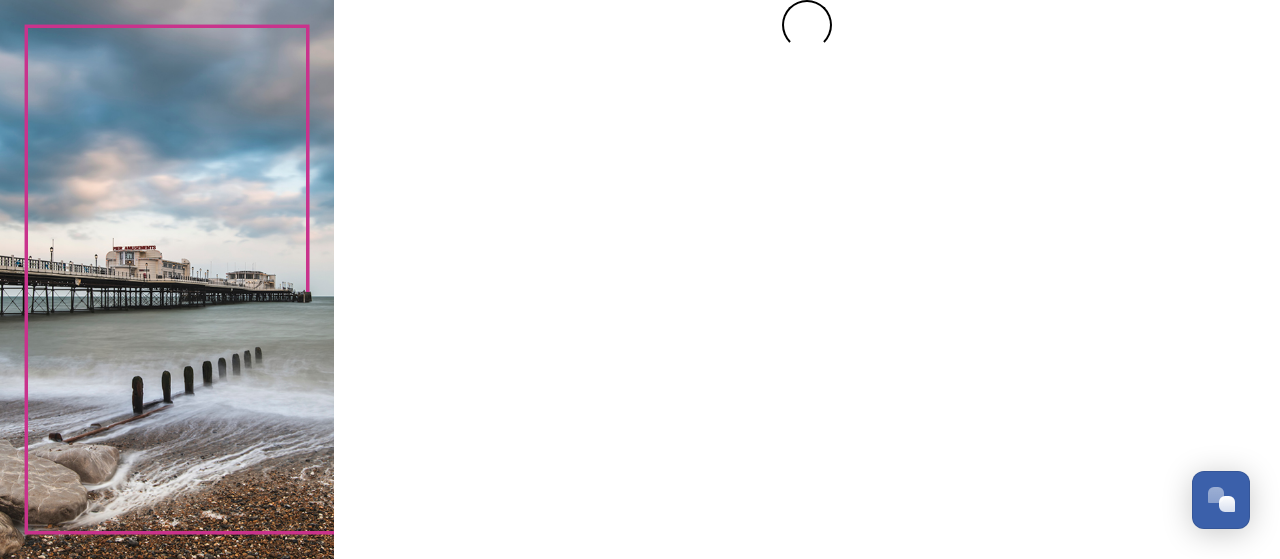 scroll, scrollTop: 0, scrollLeft: 0, axis: both 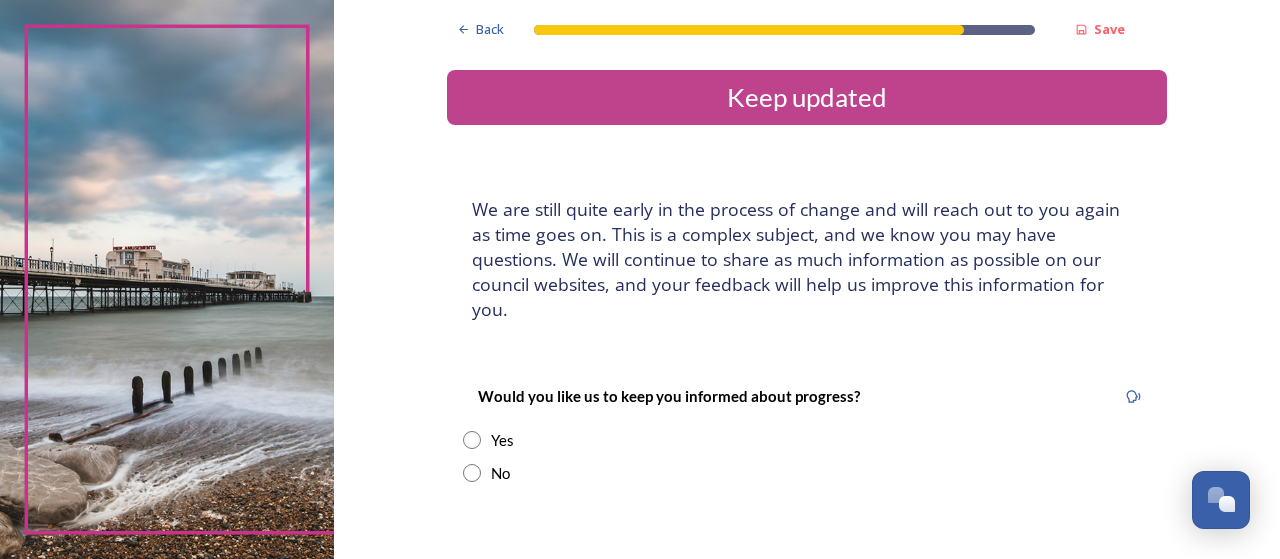 click at bounding box center [472, 440] 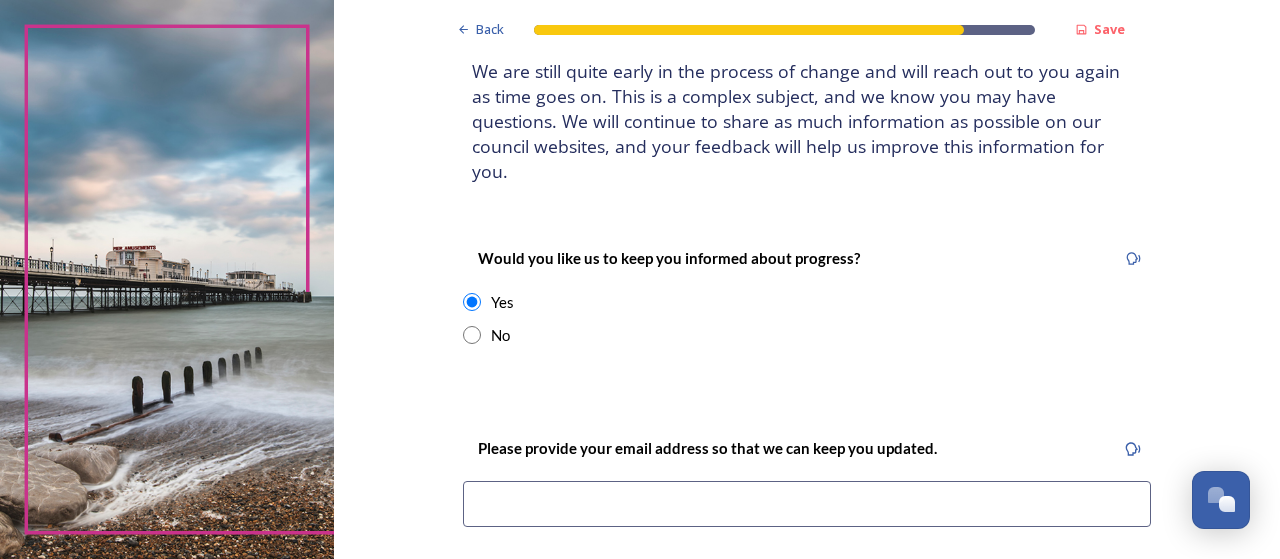 scroll, scrollTop: 200, scrollLeft: 0, axis: vertical 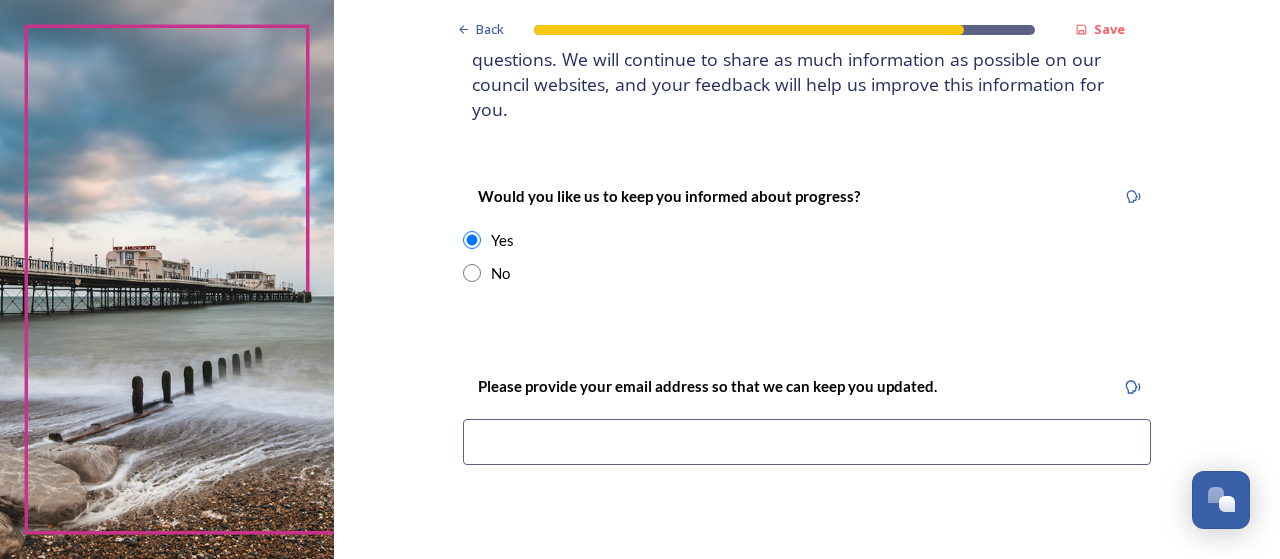 click at bounding box center (807, 442) 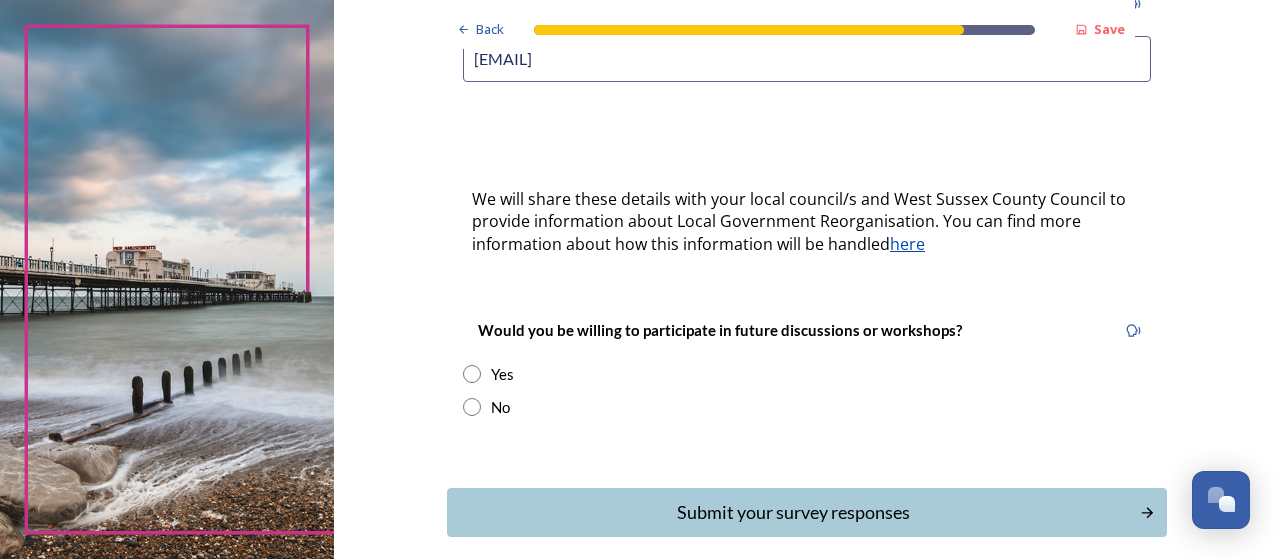 scroll, scrollTop: 600, scrollLeft: 0, axis: vertical 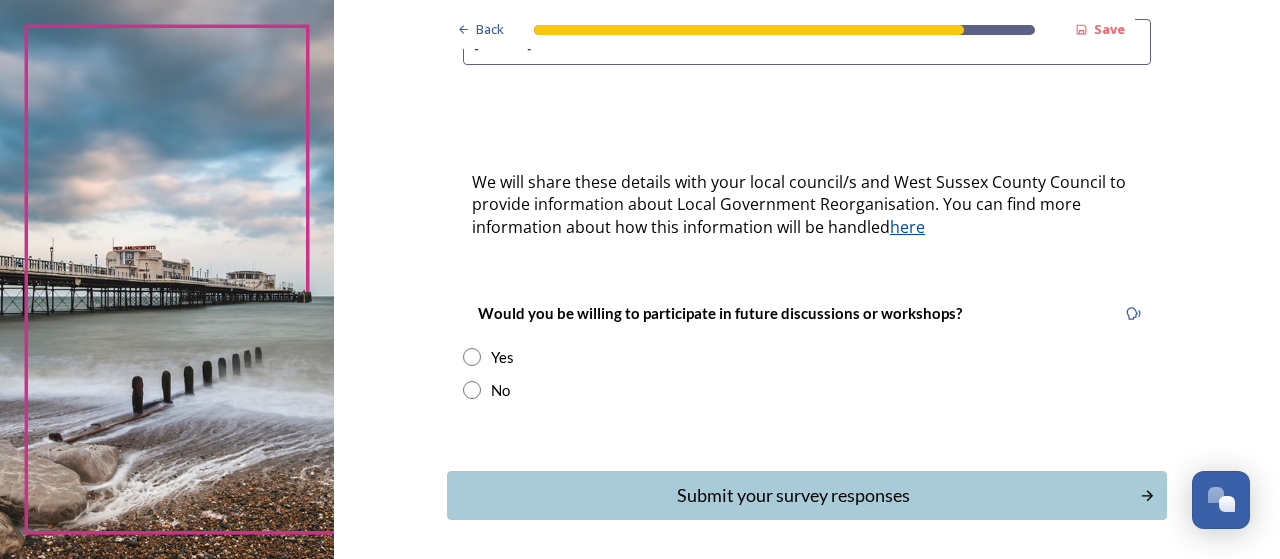 type on "[EMAIL]" 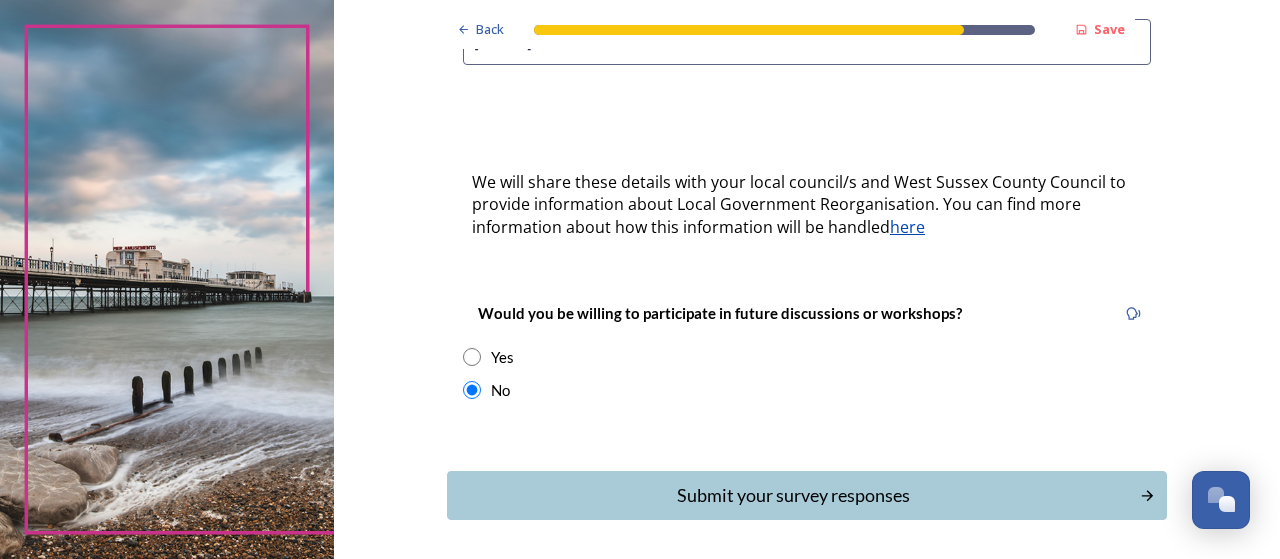 scroll, scrollTop: 650, scrollLeft: 0, axis: vertical 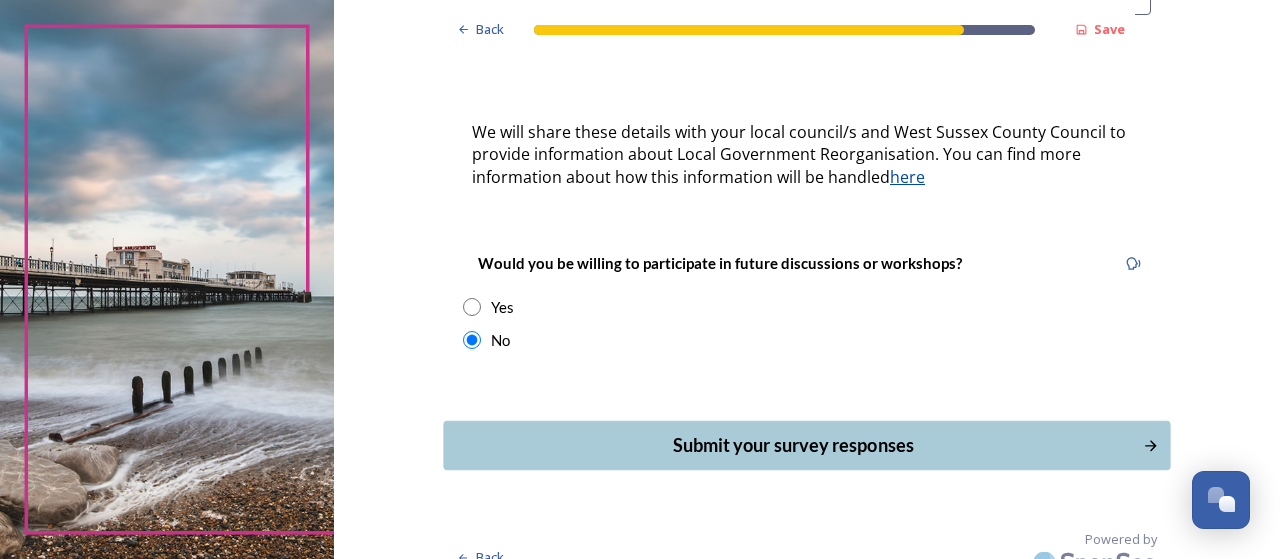 click on "Submit your survey responses" at bounding box center [793, 445] 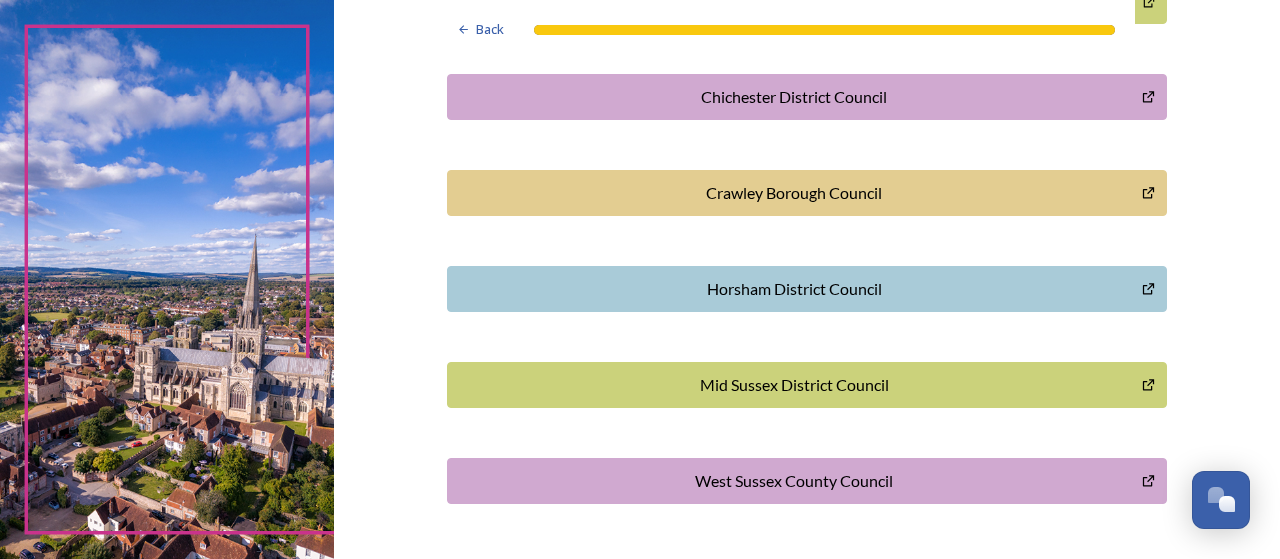 scroll, scrollTop: 724, scrollLeft: 0, axis: vertical 